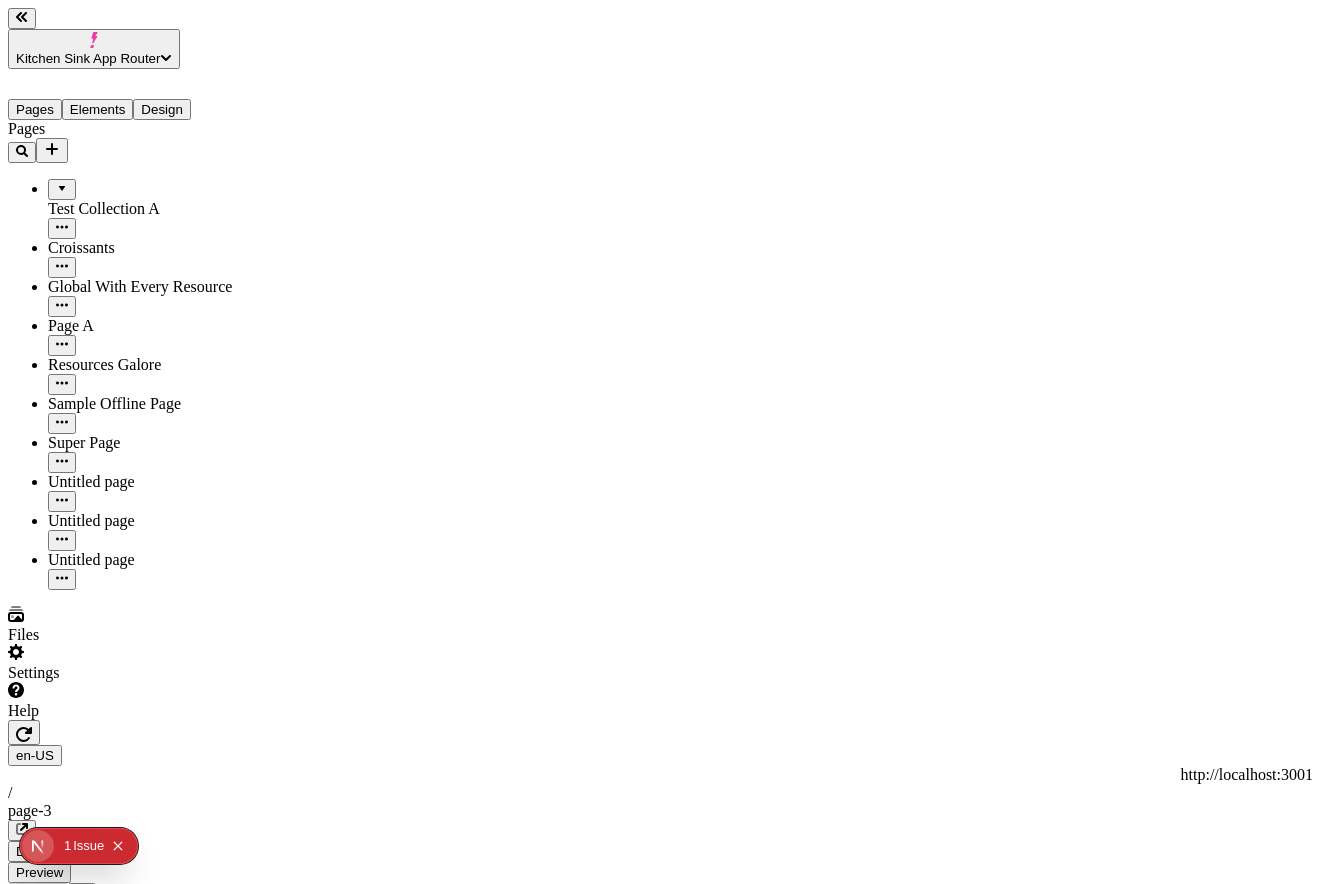 scroll, scrollTop: 0, scrollLeft: 0, axis: both 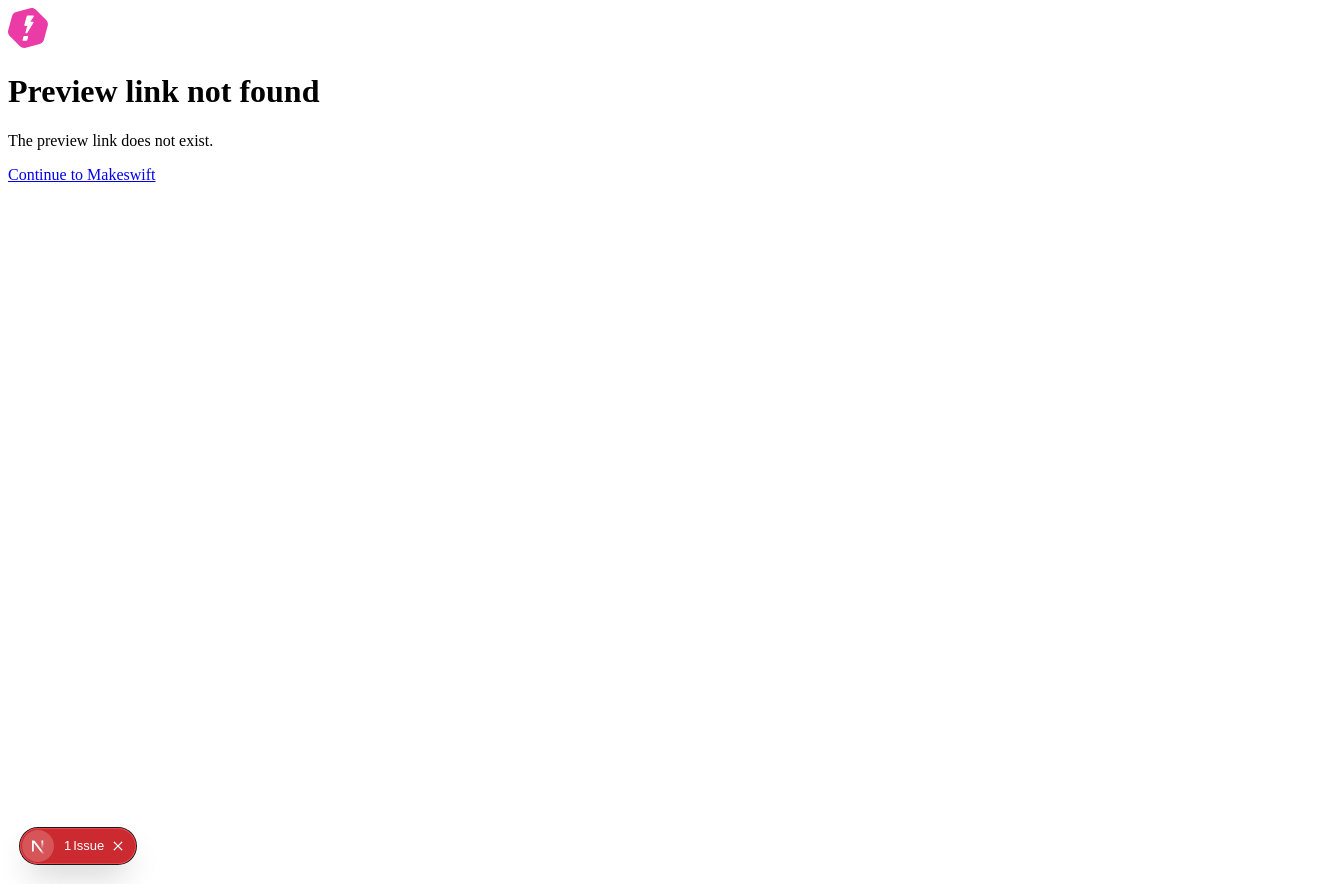 click on "Preview link not found The preview link does not exist. Continue to Makeswift" at bounding box center [660, 96] 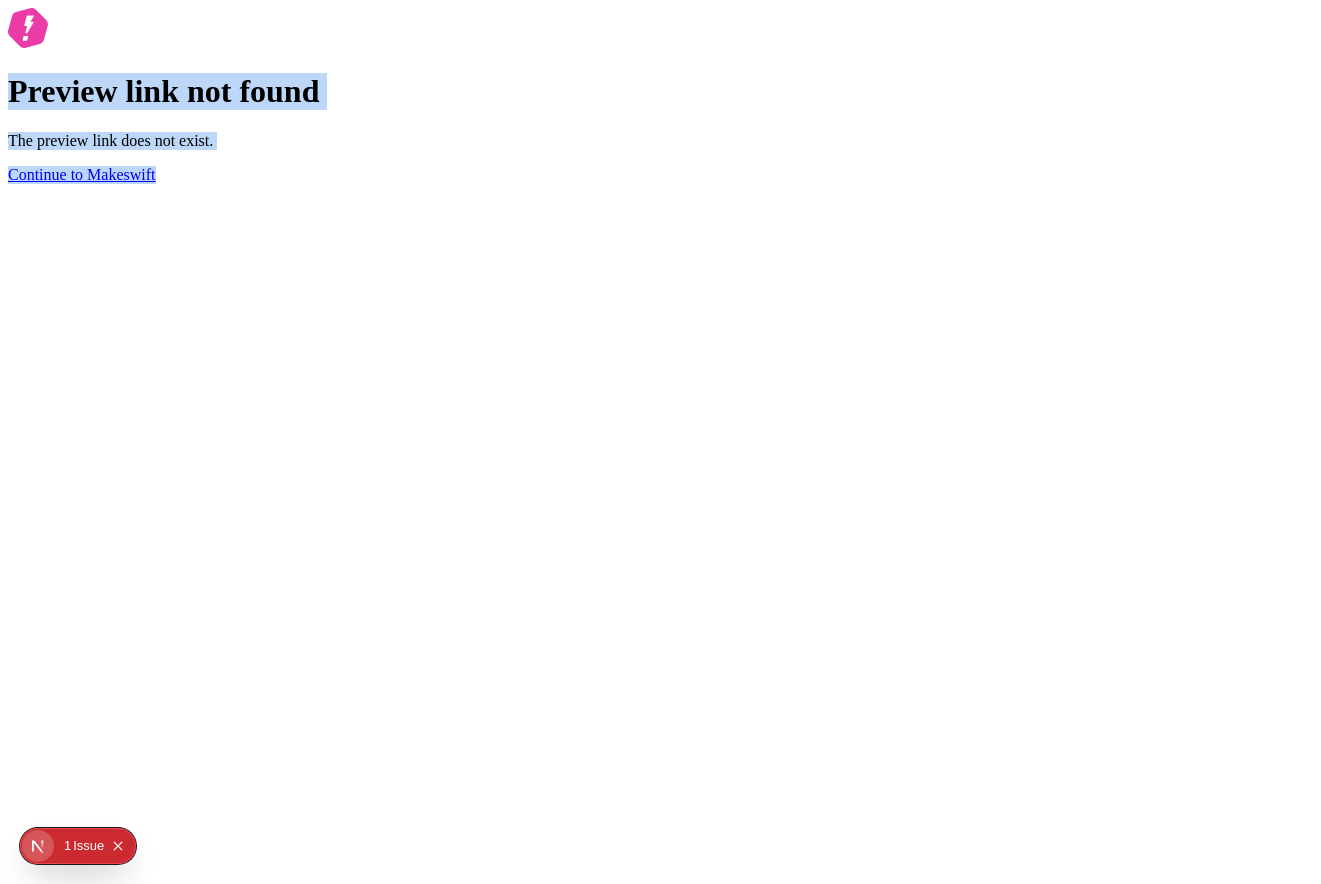 drag, startPoint x: 414, startPoint y: 239, endPoint x: 706, endPoint y: 728, distance: 569.5481 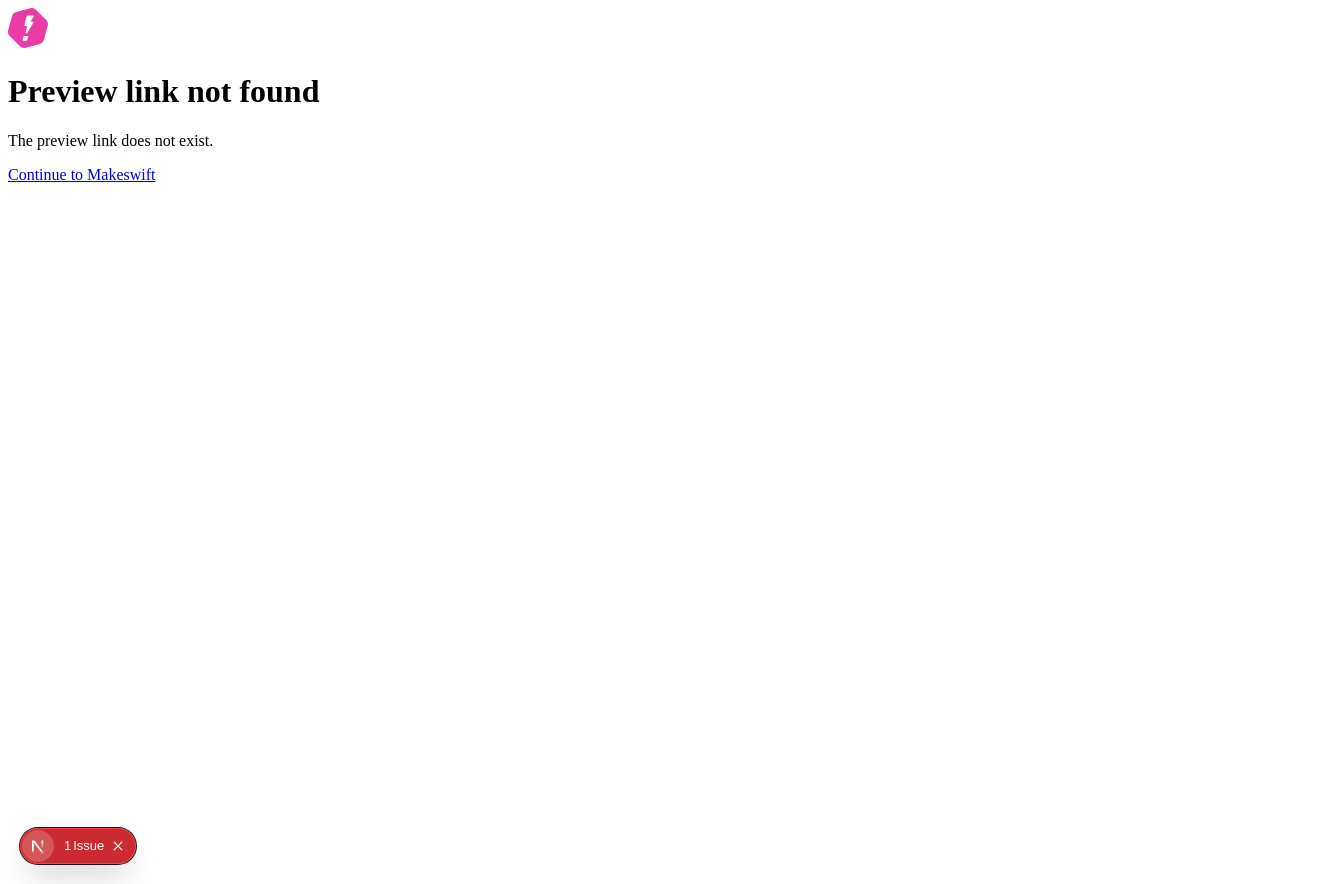 click on "Preview link not found The preview link does not exist. Continue to Makeswift" at bounding box center (660, 96) 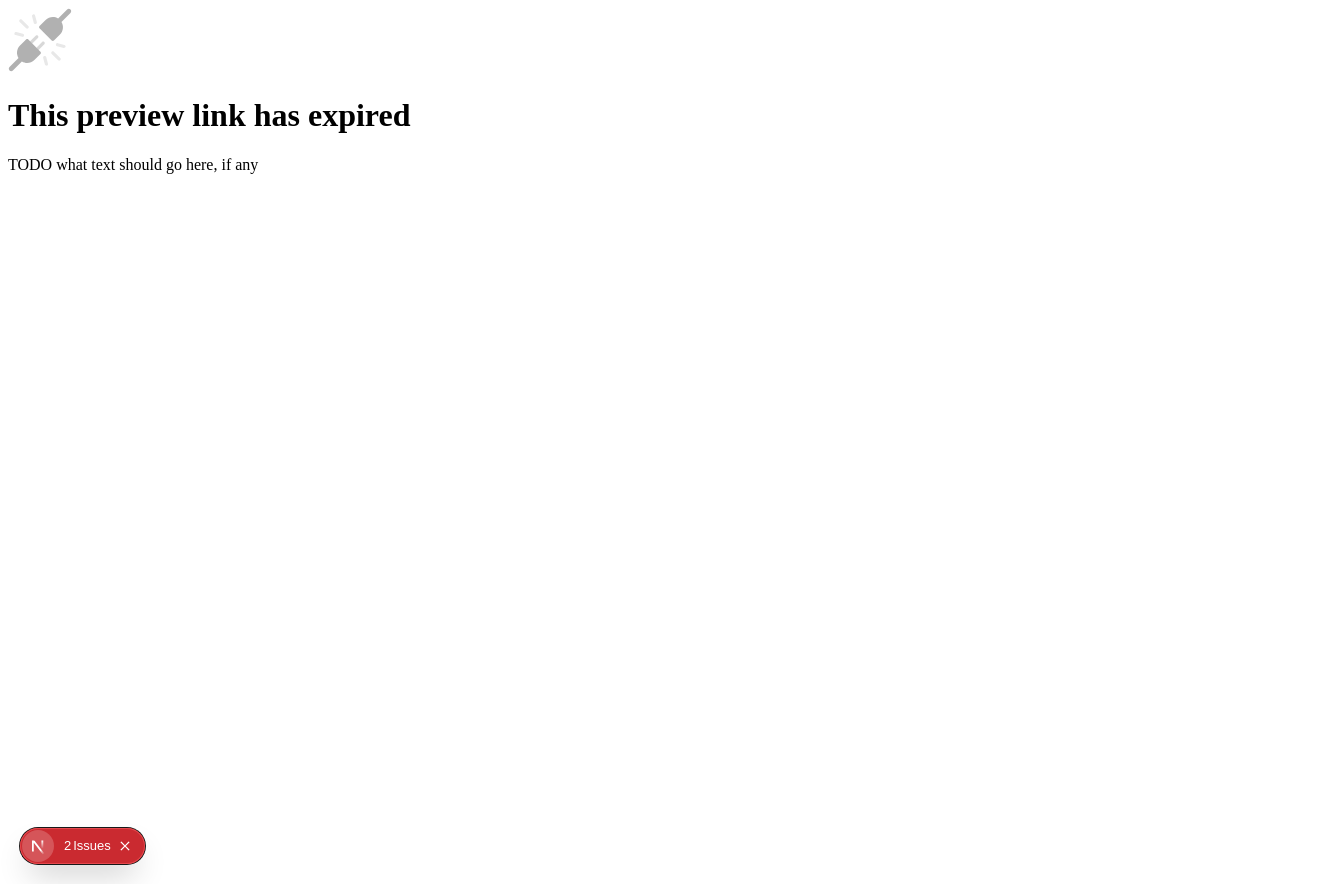 scroll, scrollTop: 0, scrollLeft: 0, axis: both 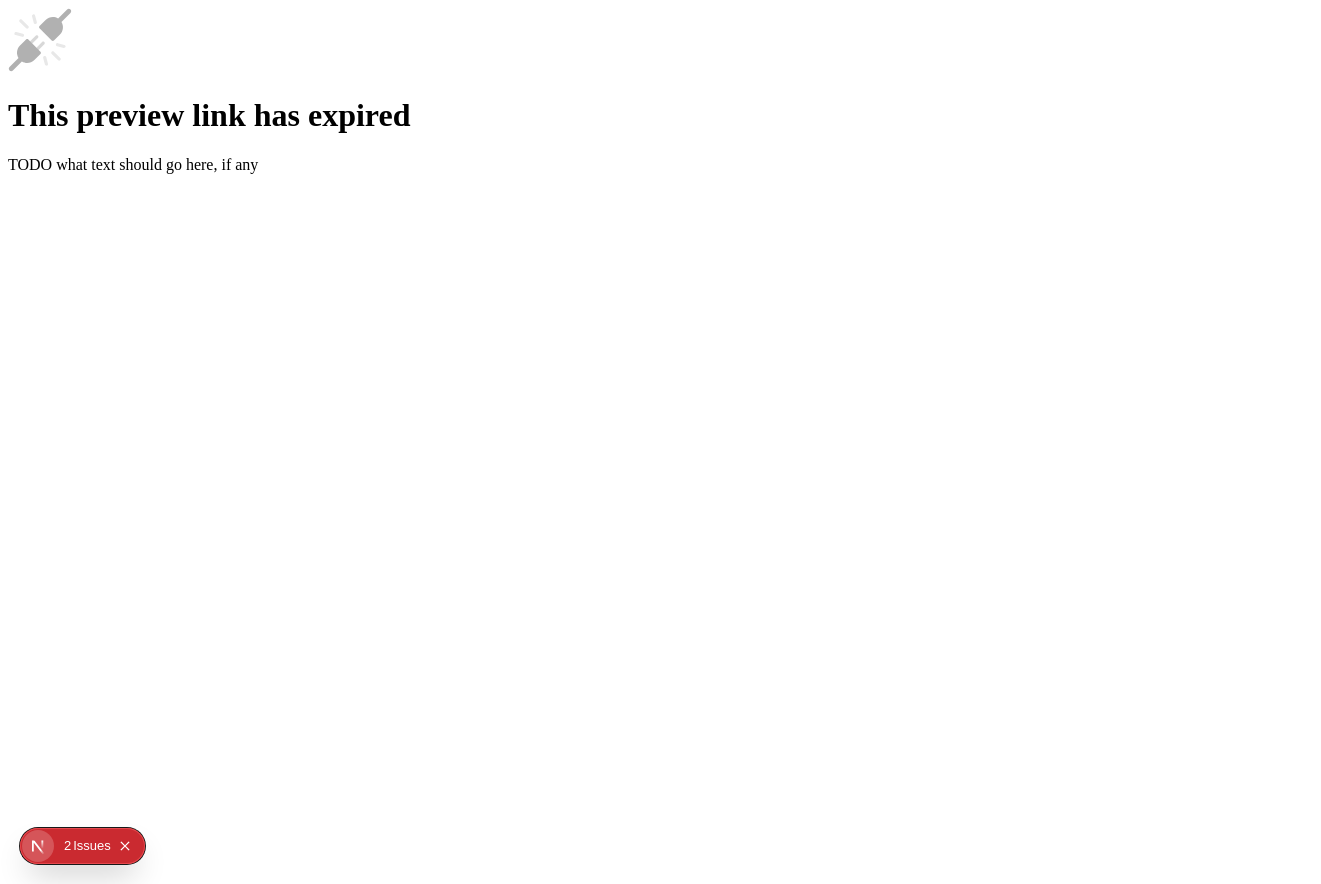 click on "This preview link has expired TODO what text should go here, if any" at bounding box center (660, 91) 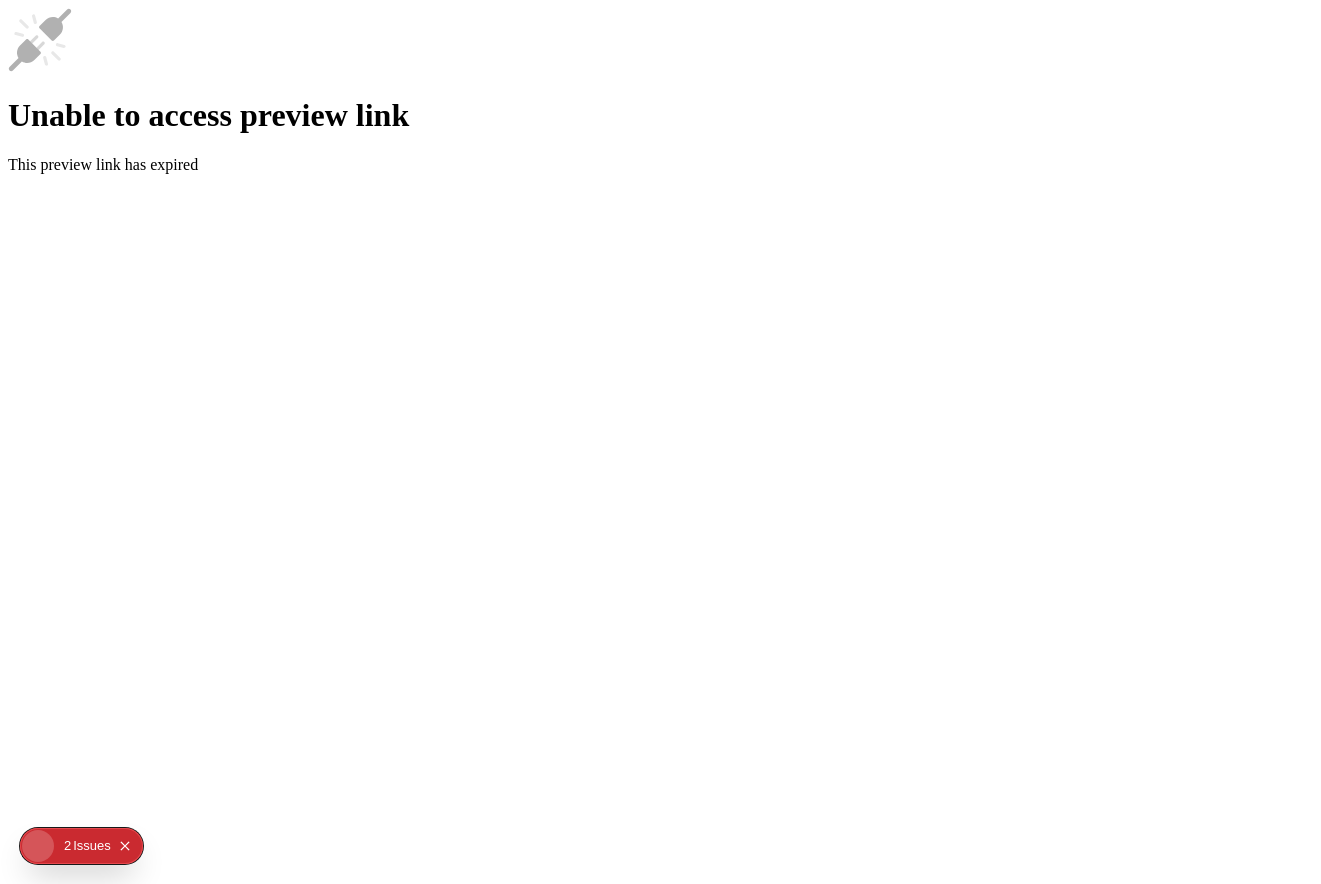 scroll, scrollTop: 0, scrollLeft: 0, axis: both 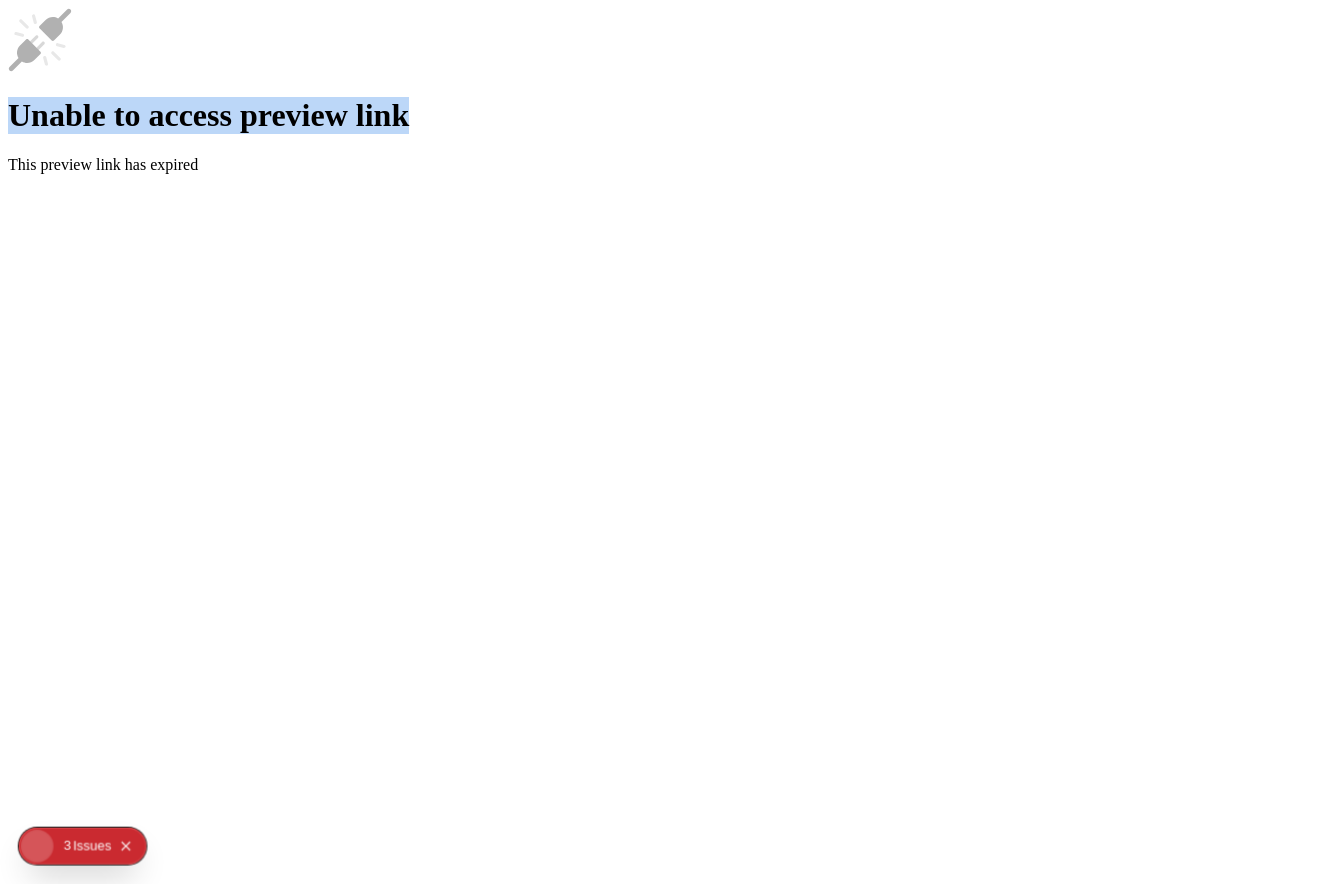 drag, startPoint x: 601, startPoint y: 231, endPoint x: 938, endPoint y: 634, distance: 525.33606 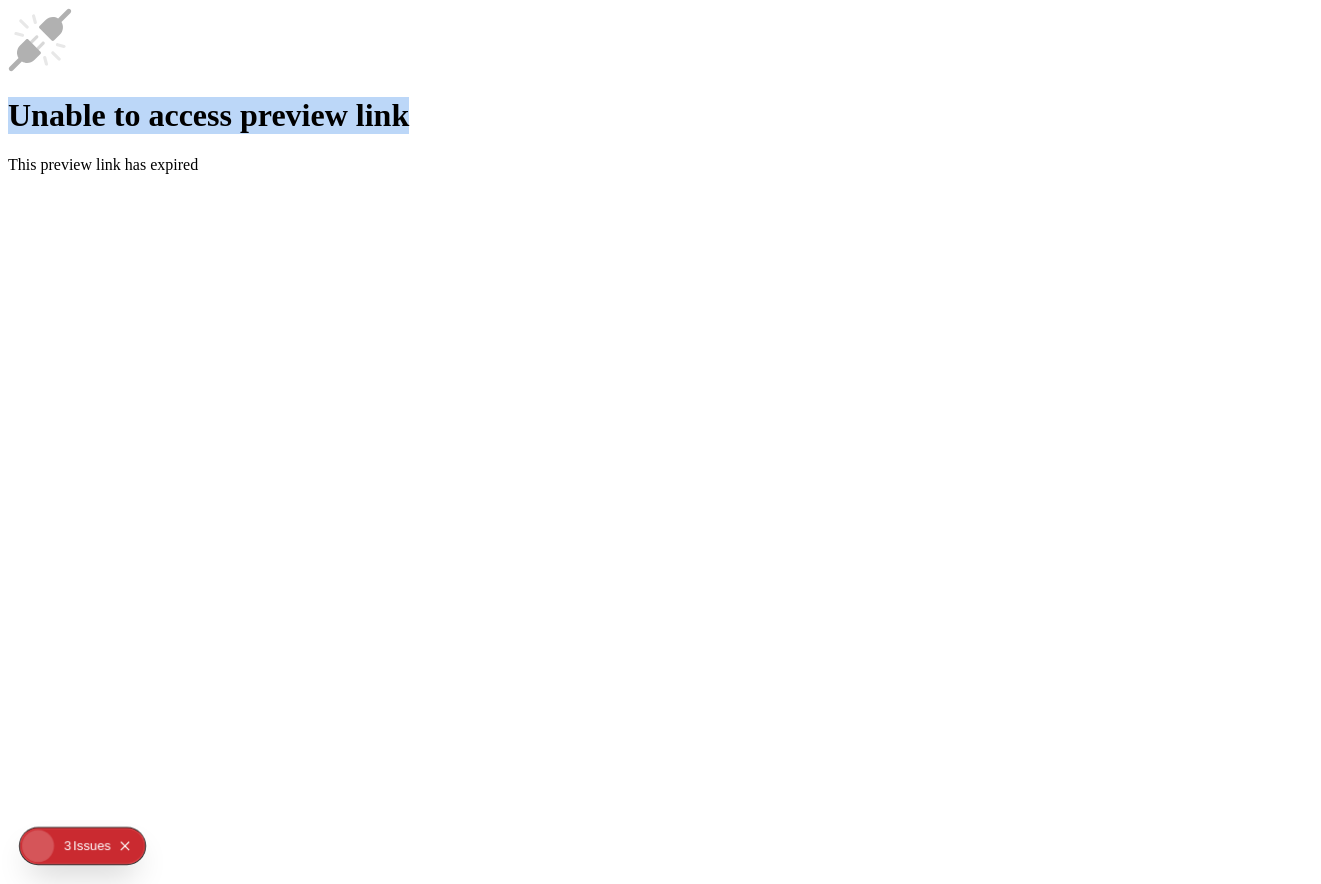click on "Unable to access preview link This preview link has expired" at bounding box center [660, 91] 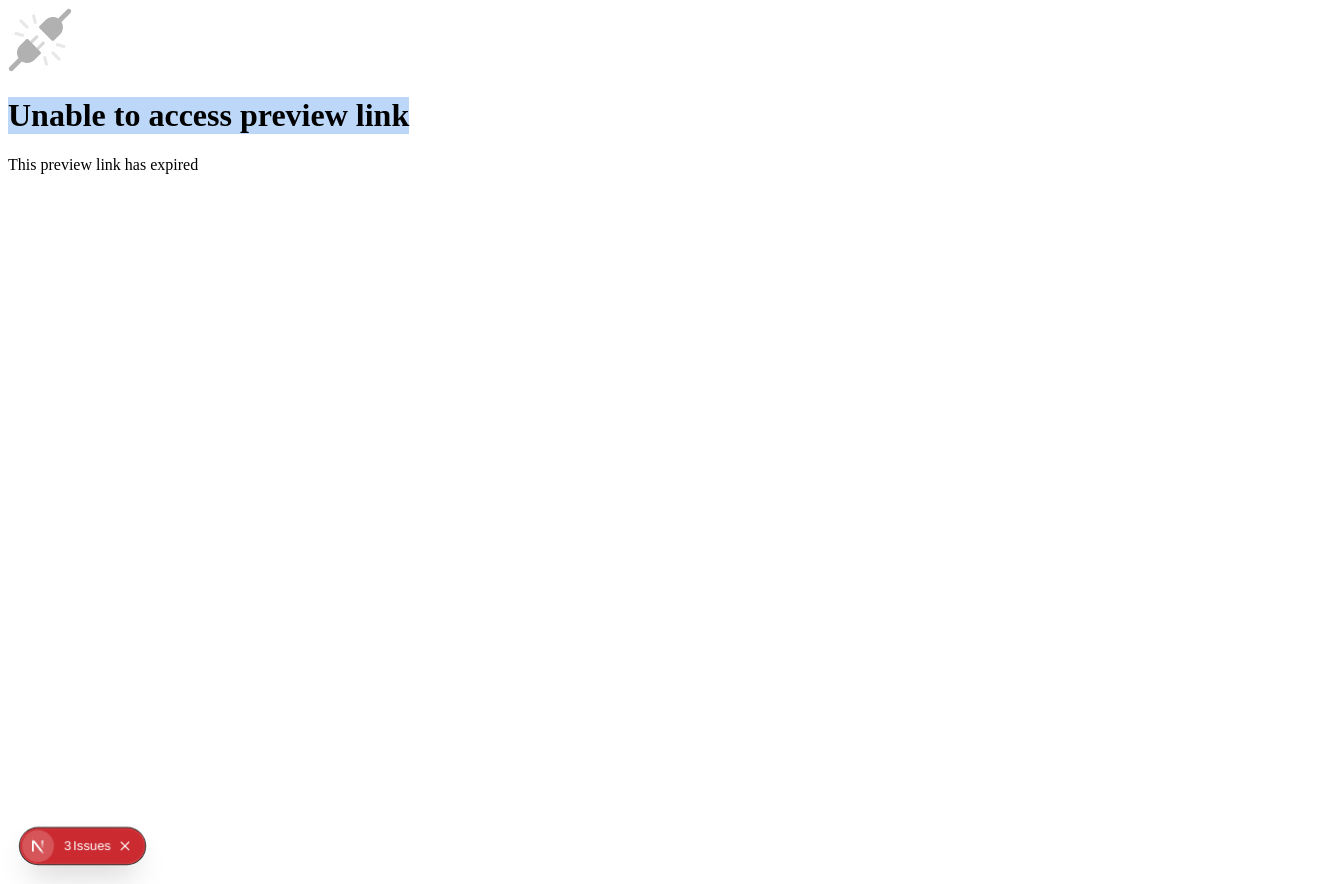 drag, startPoint x: 865, startPoint y: 560, endPoint x: 732, endPoint y: 161, distance: 420.58292 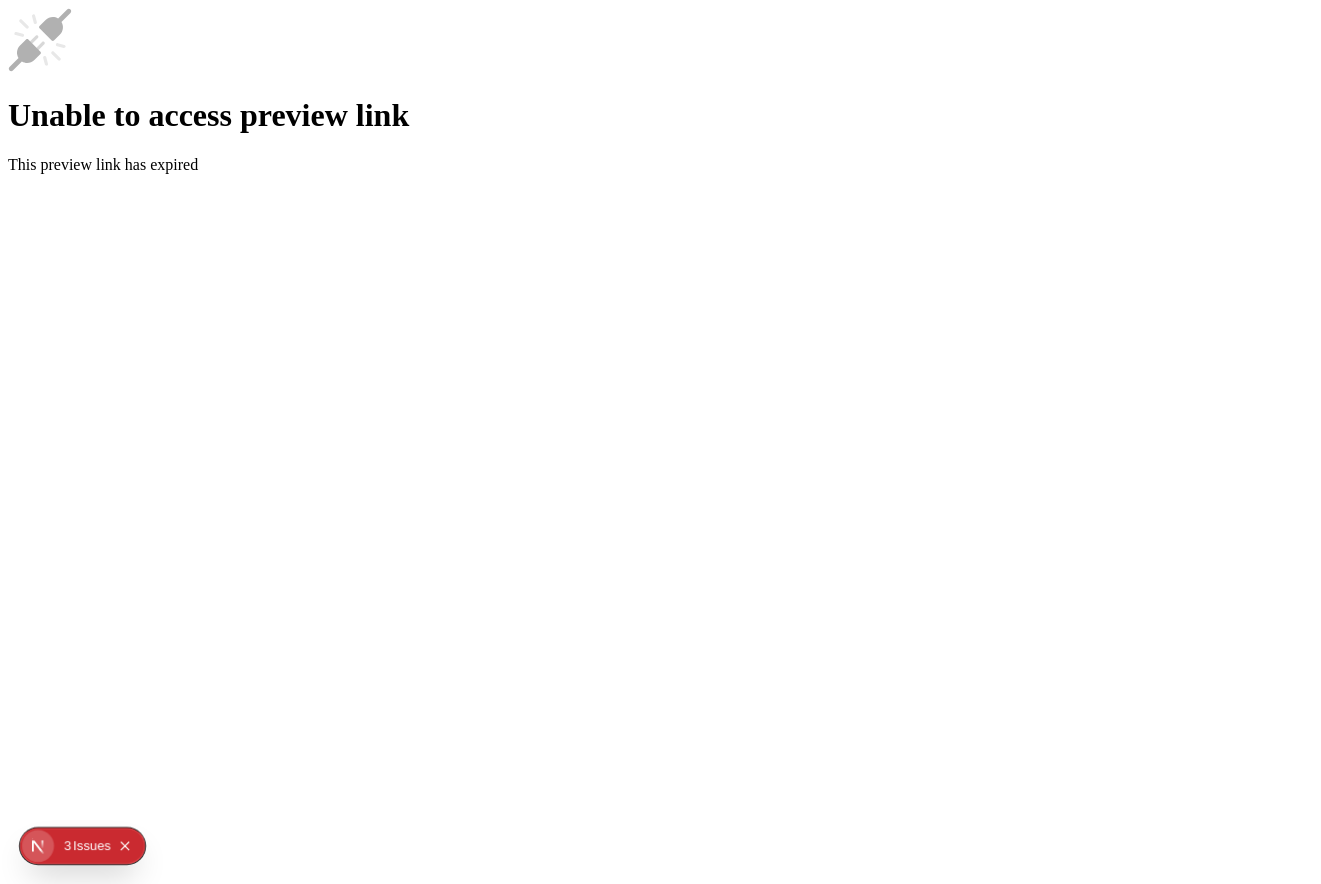click on "Unable to access preview link This preview link has expired" at bounding box center (660, 91) 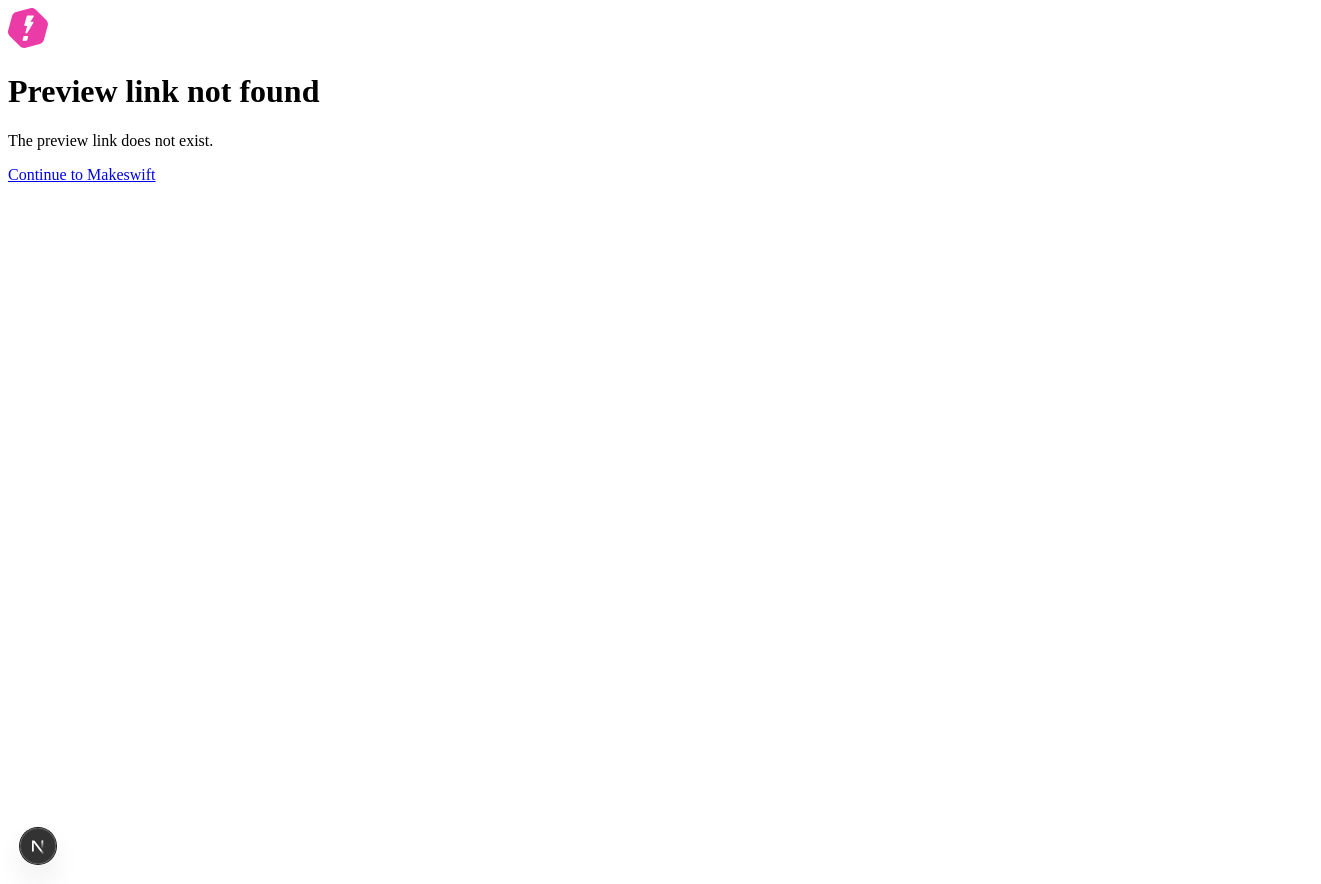 scroll, scrollTop: 0, scrollLeft: 0, axis: both 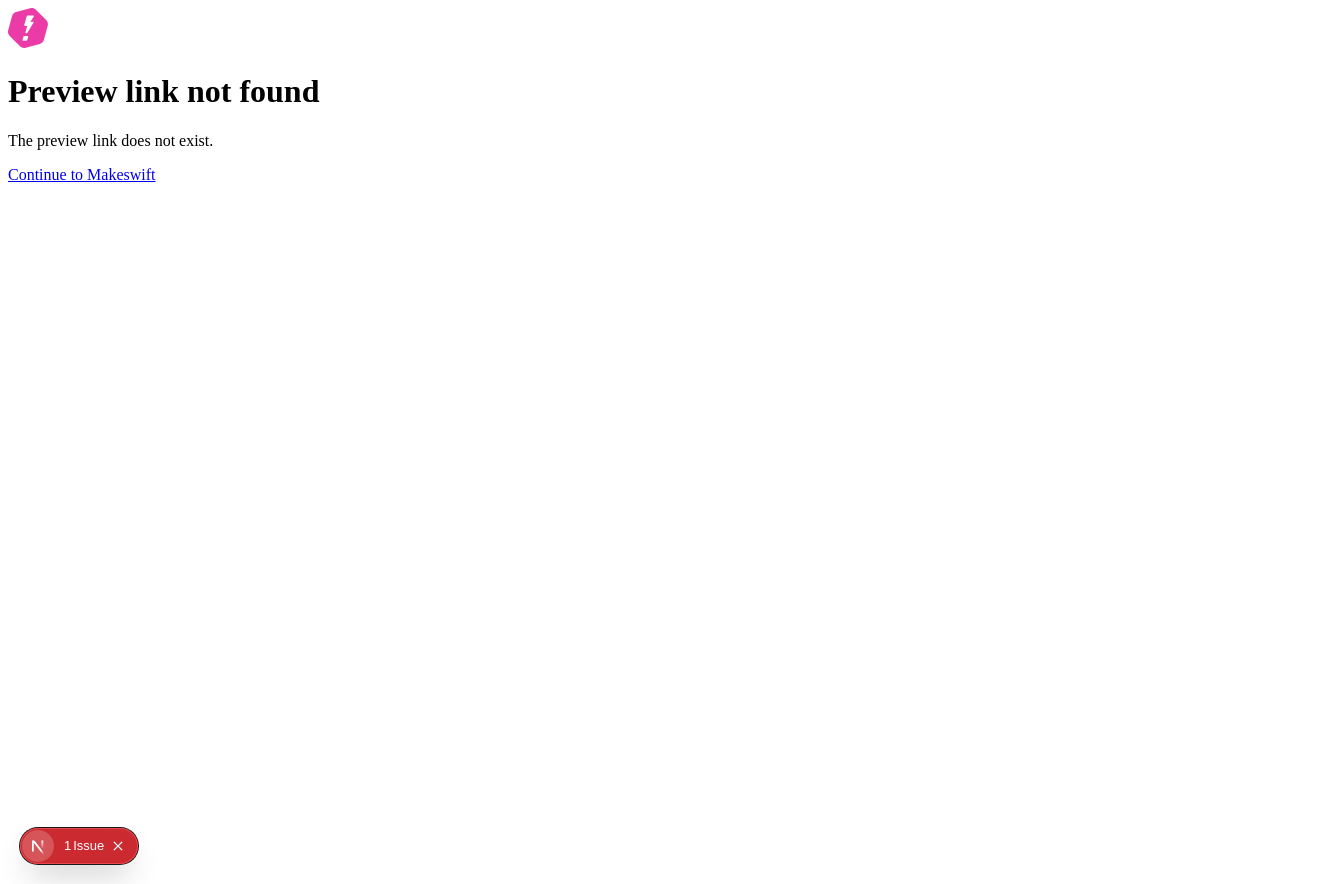 click on "Preview link not found The preview link does not exist. Continue to Makeswift" at bounding box center (660, 96) 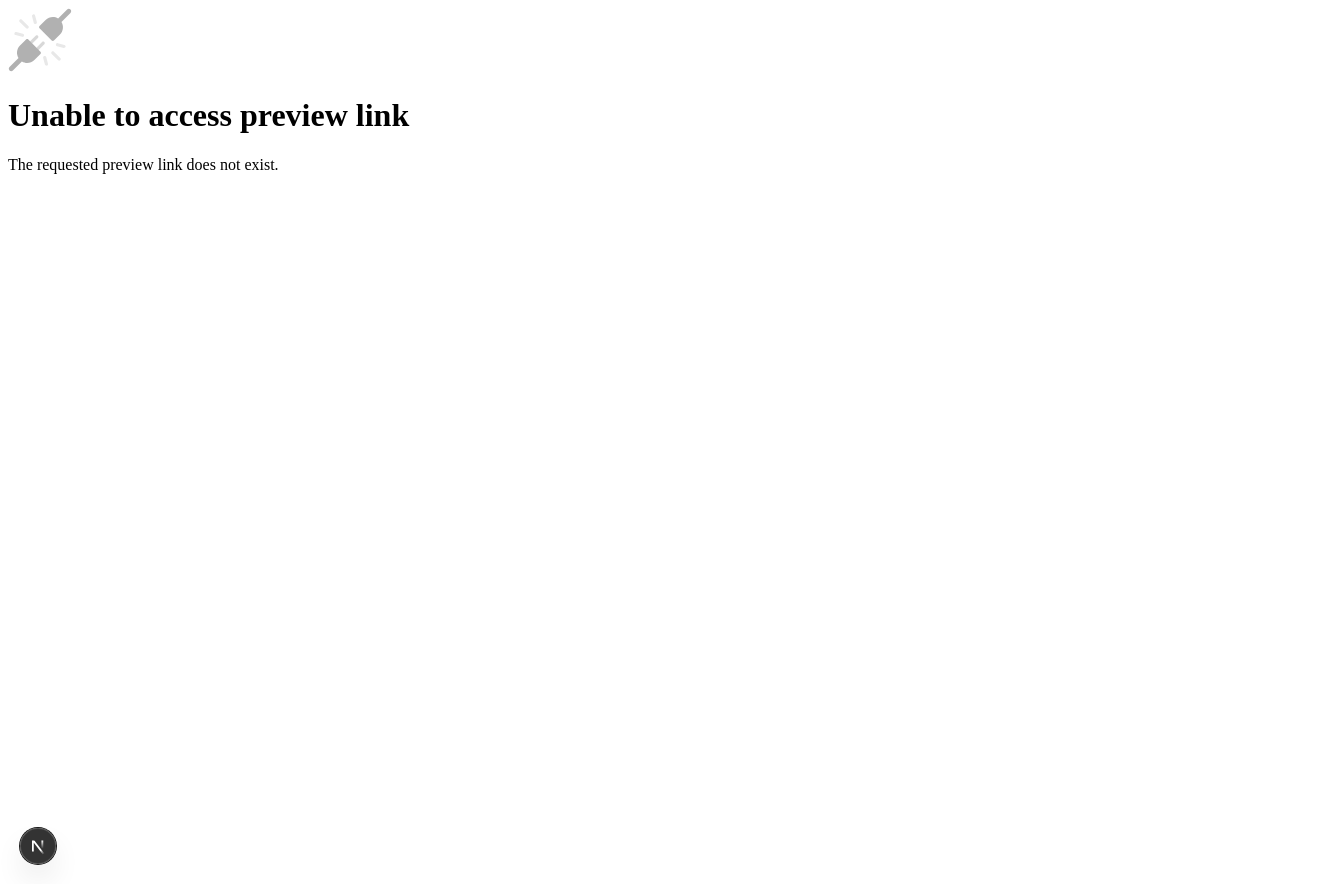 scroll, scrollTop: 0, scrollLeft: 0, axis: both 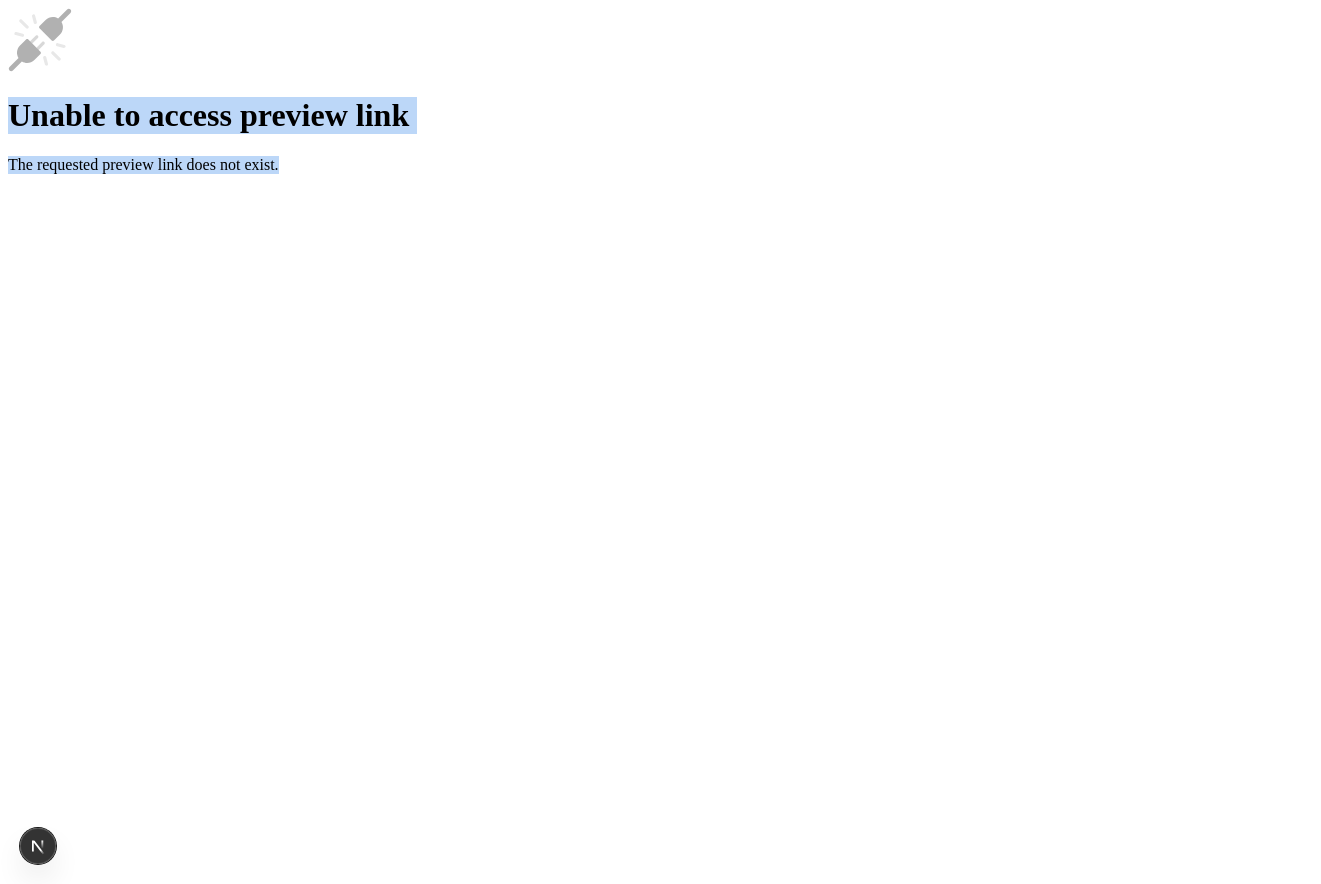 drag, startPoint x: 512, startPoint y: 321, endPoint x: 939, endPoint y: 645, distance: 536.0084 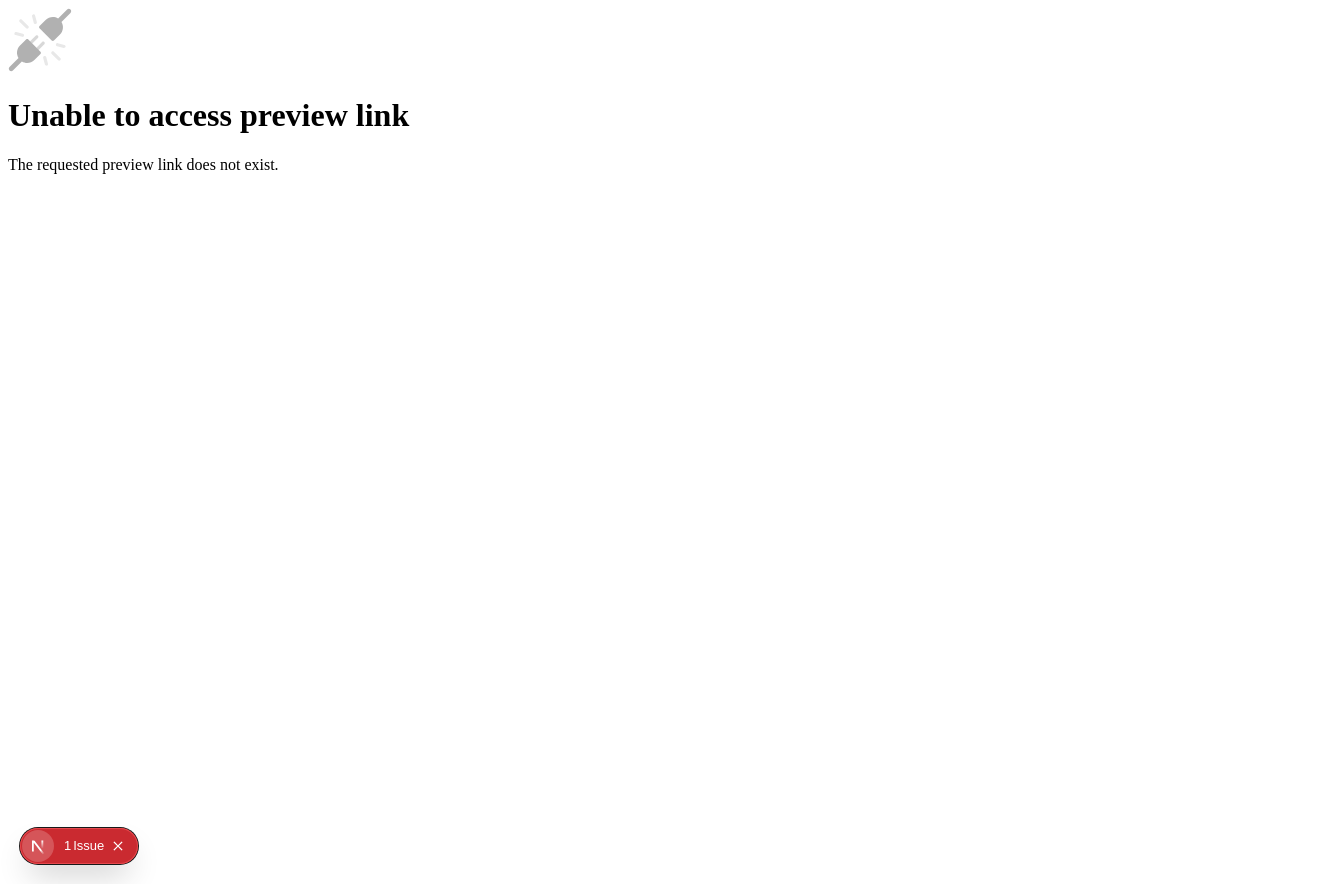 drag, startPoint x: 939, startPoint y: 645, endPoint x: 552, endPoint y: 295, distance: 521.794 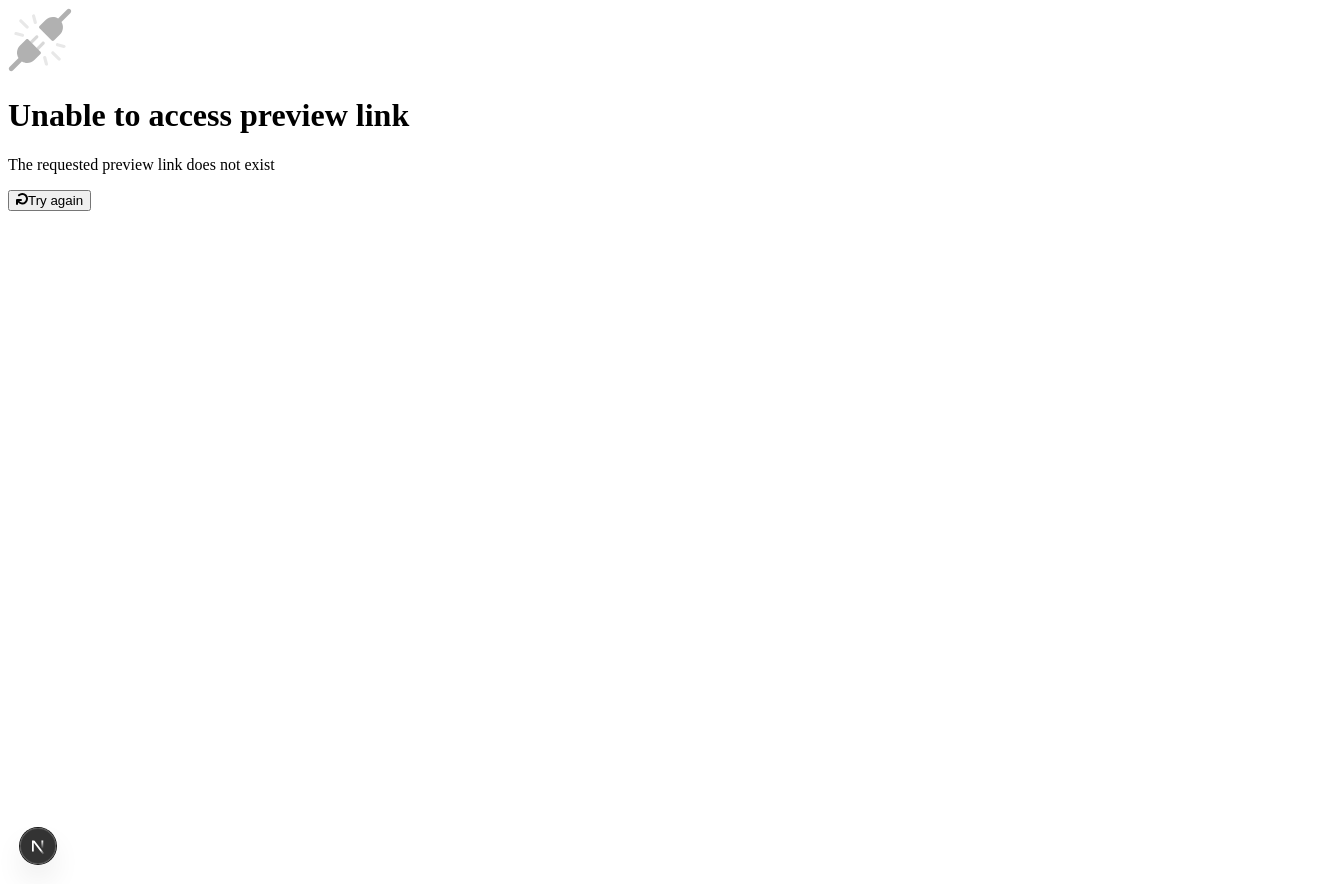 scroll, scrollTop: 0, scrollLeft: 0, axis: both 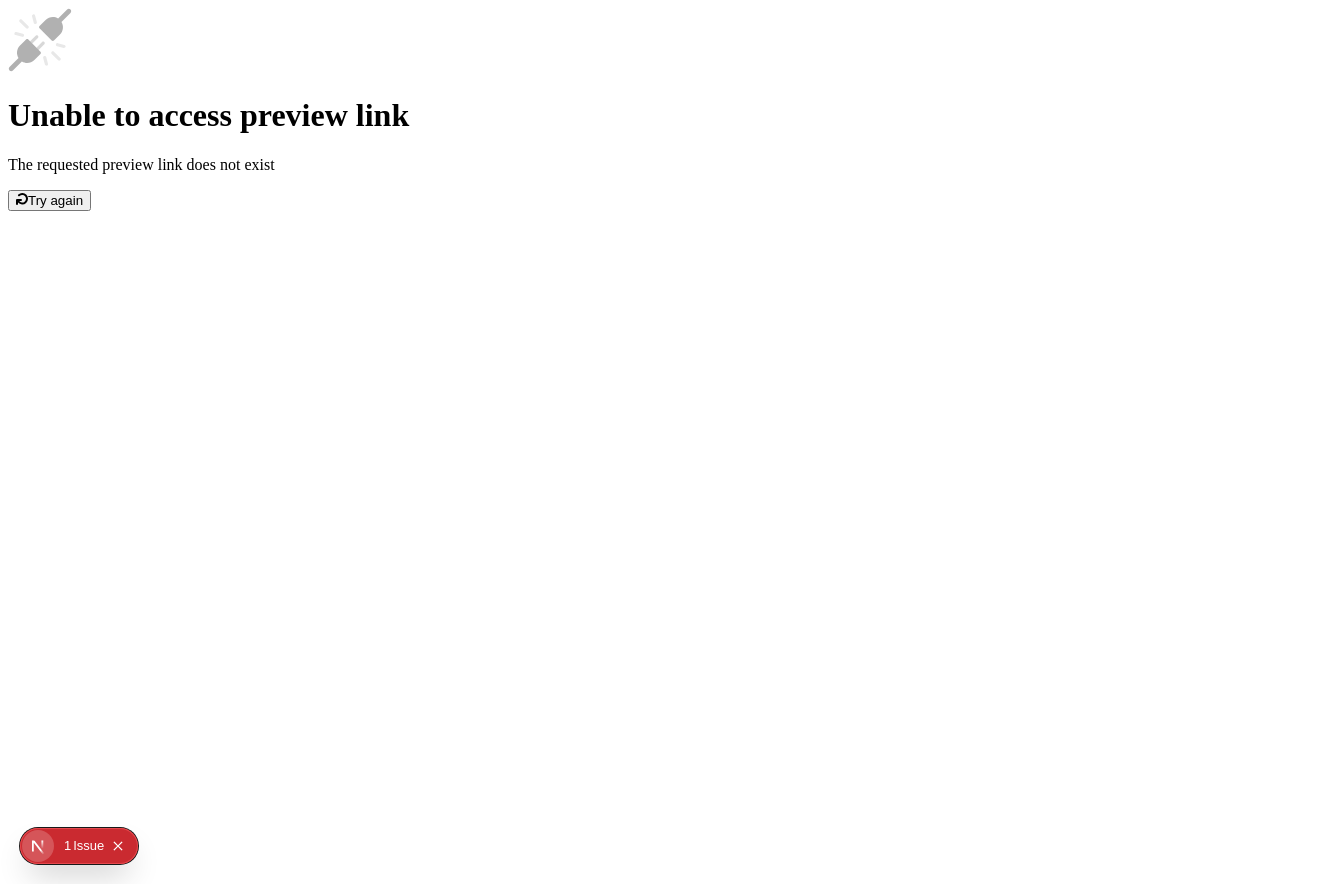 click on "Unable to access preview link The requested preview link does not exist Try again" at bounding box center [660, 109] 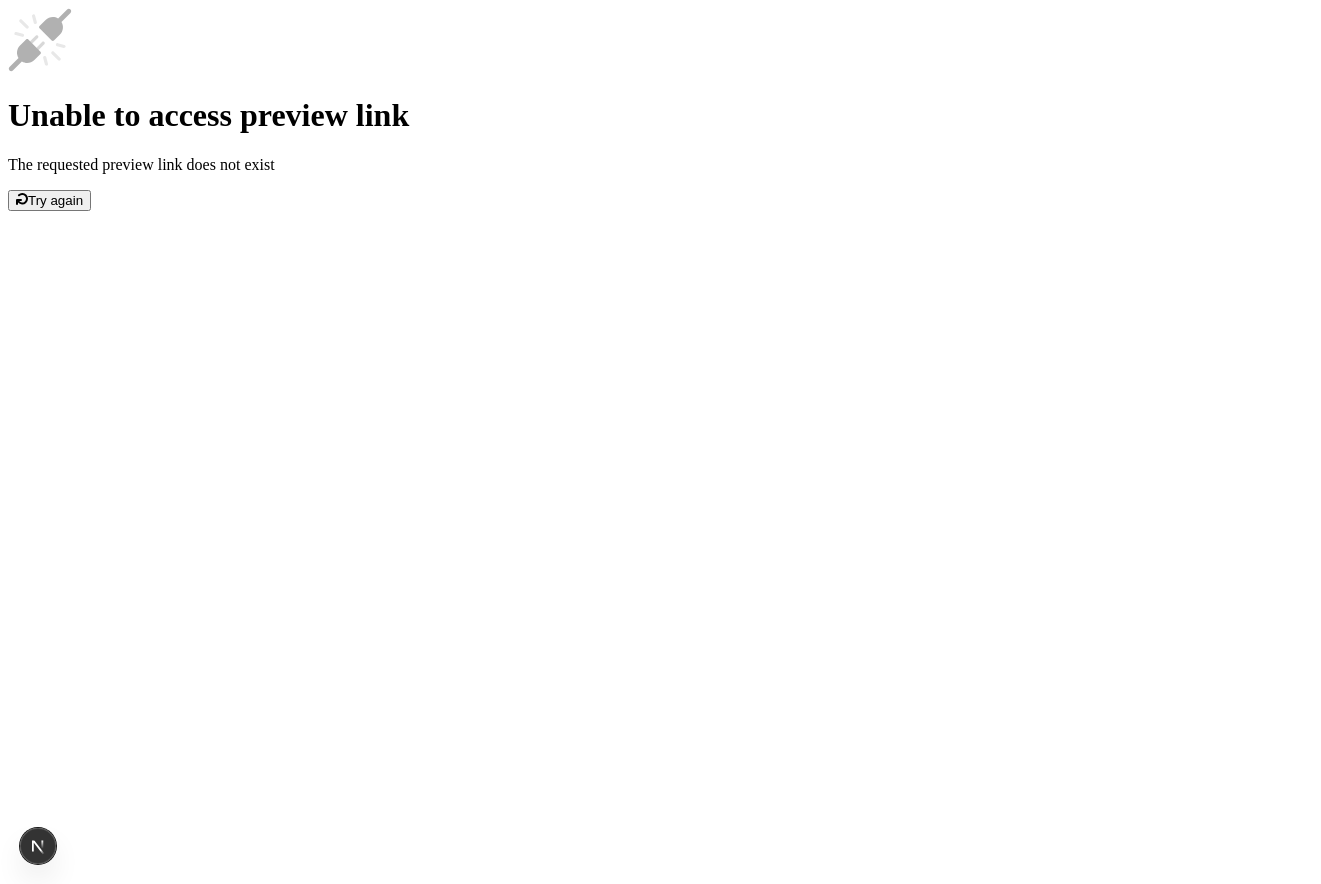 scroll, scrollTop: 0, scrollLeft: 0, axis: both 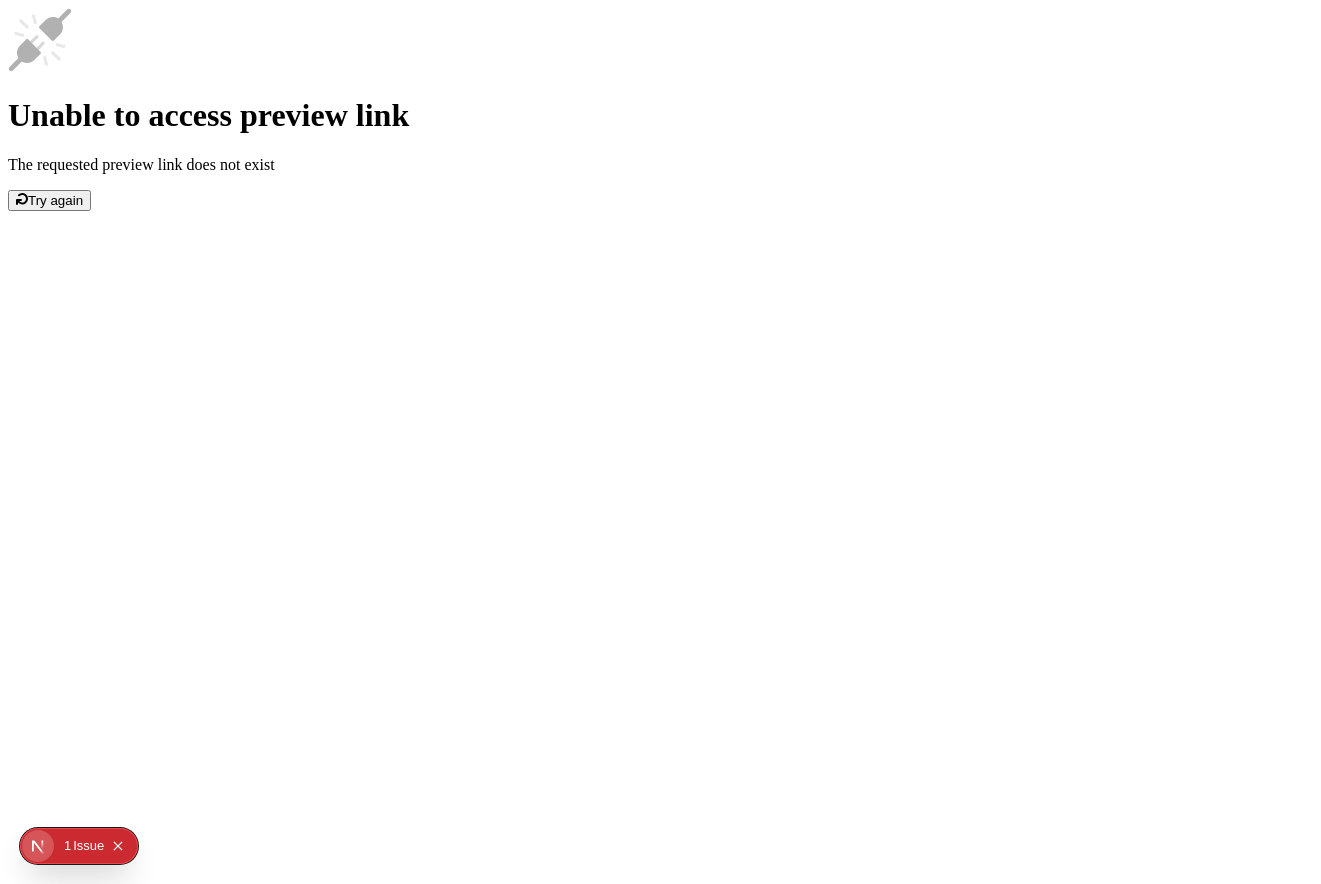 click on "Unable to access preview link The requested preview link does not exist Try again" at bounding box center [660, 109] 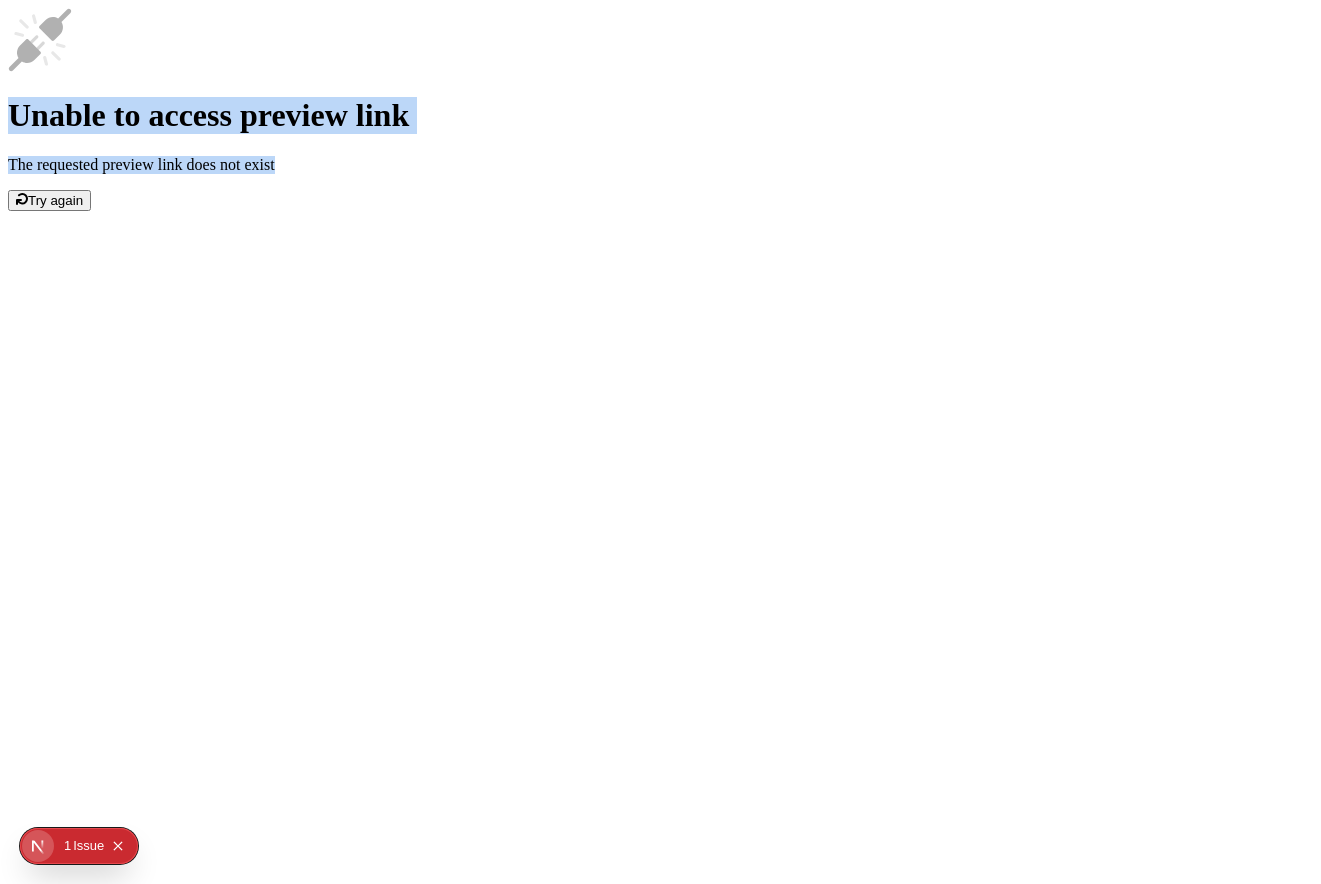 drag, startPoint x: 664, startPoint y: 265, endPoint x: 867, endPoint y: 734, distance: 511.04794 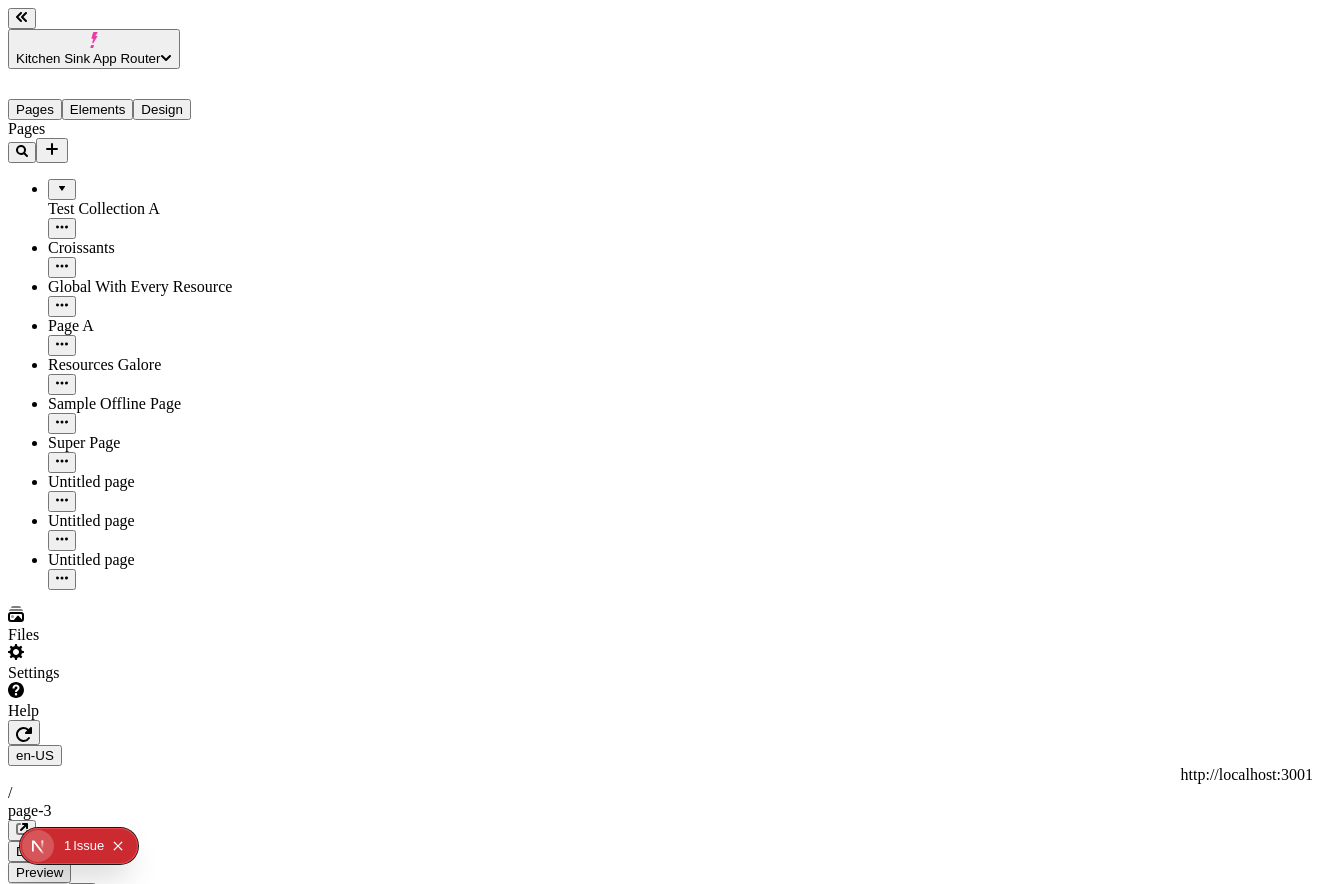 scroll, scrollTop: 0, scrollLeft: 0, axis: both 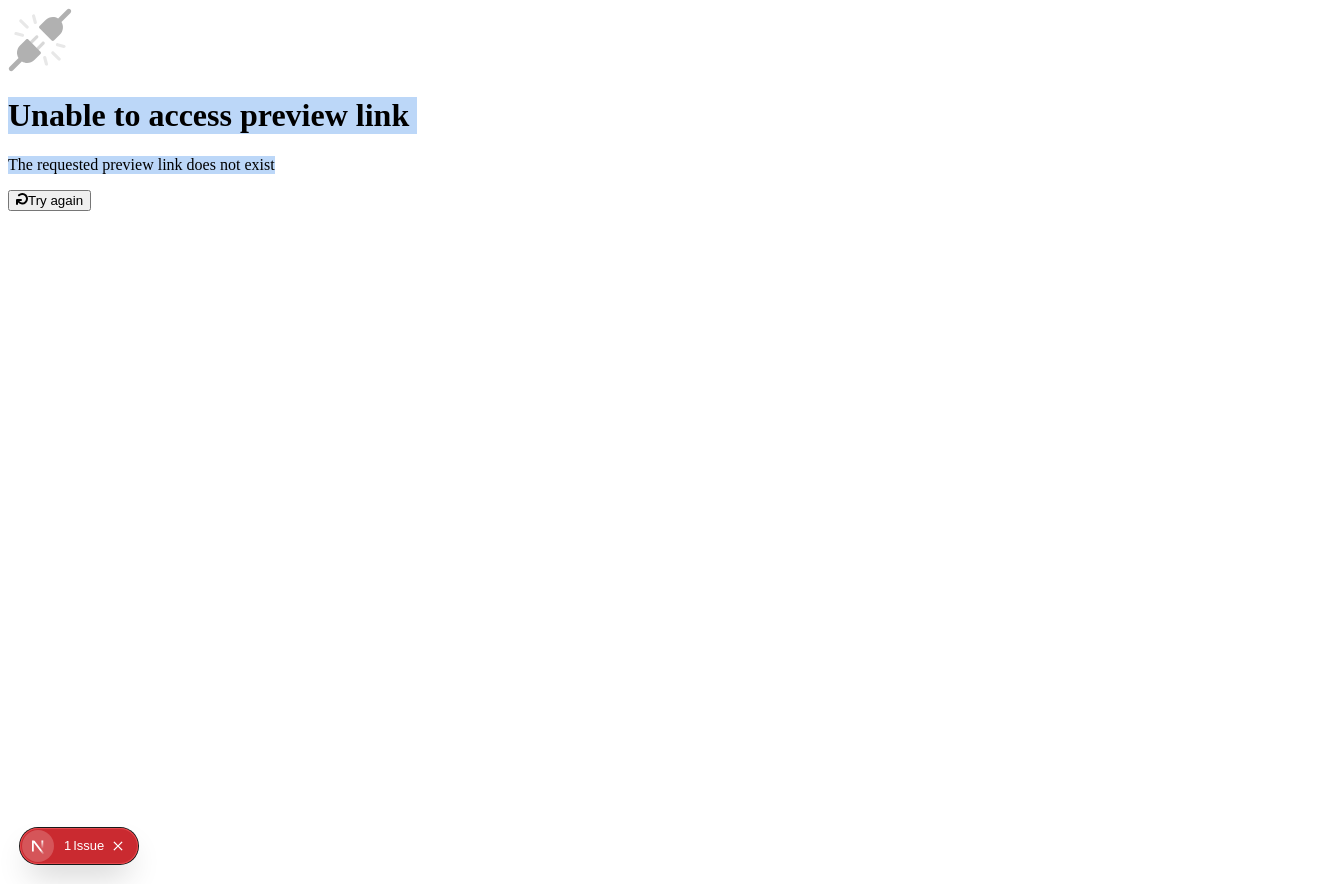 drag, startPoint x: 483, startPoint y: 245, endPoint x: 977, endPoint y: 685, distance: 661.54065 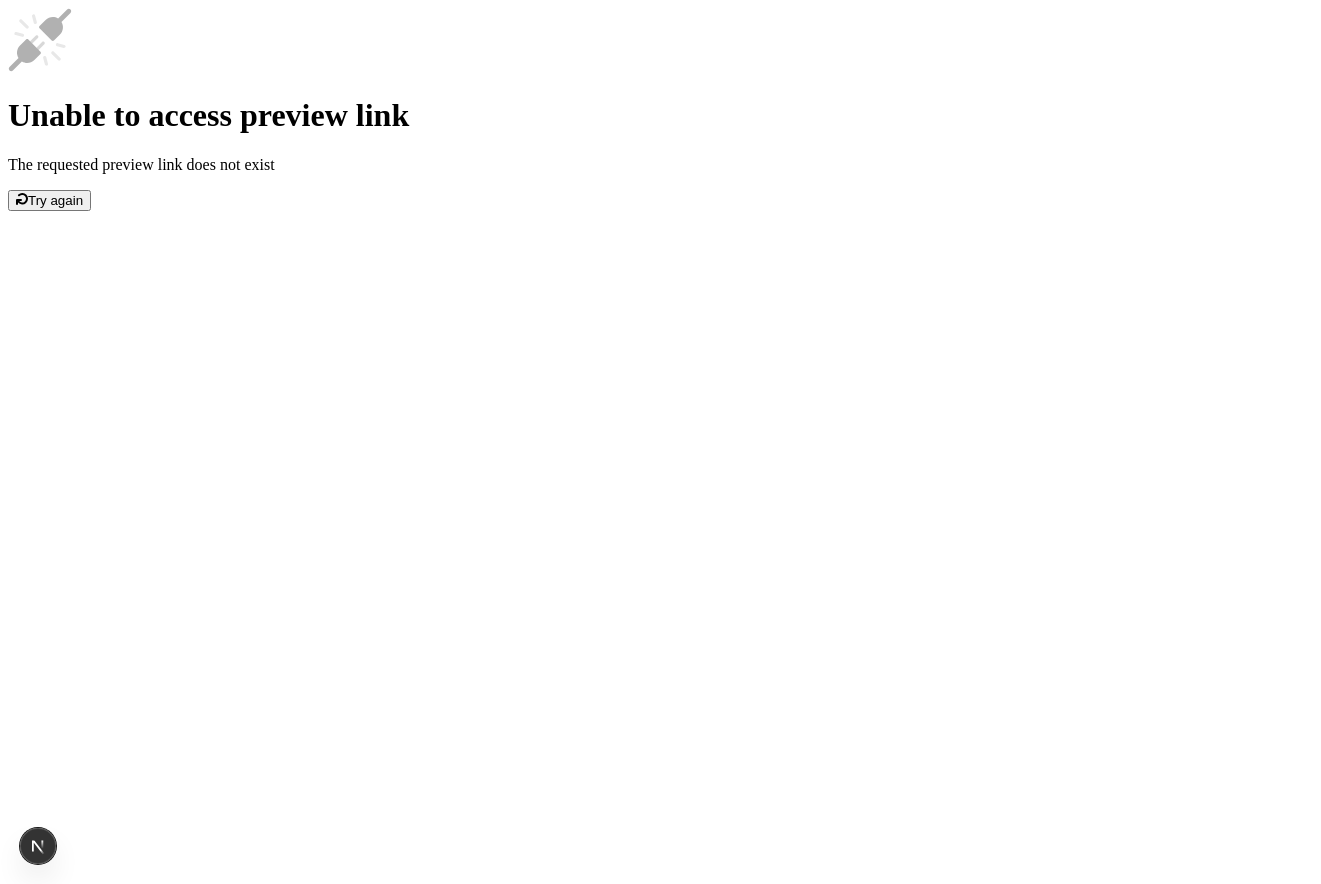 scroll, scrollTop: 0, scrollLeft: 0, axis: both 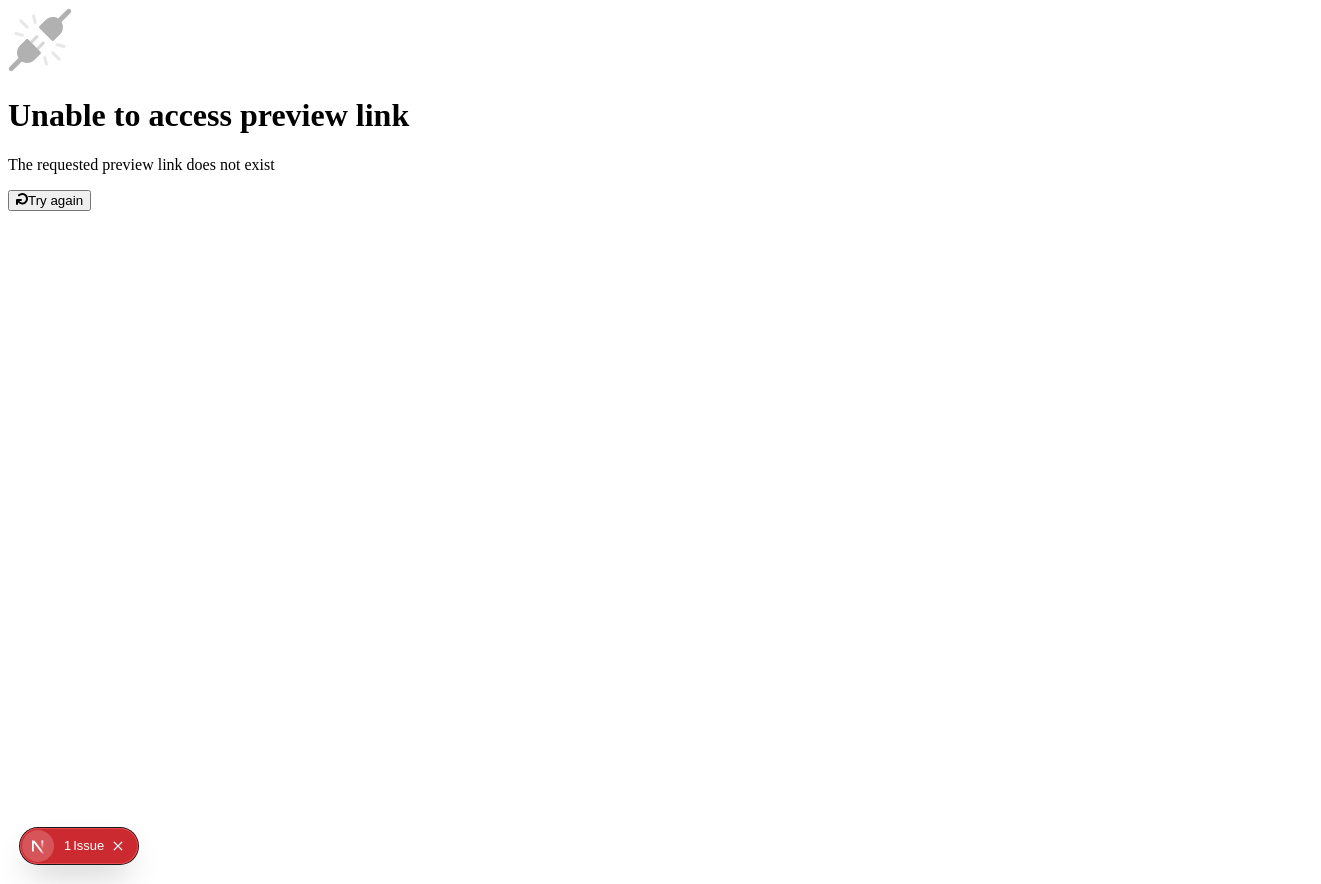 click on "Unable to access preview link The requested preview link does not exist Try again" at bounding box center (660, 109) 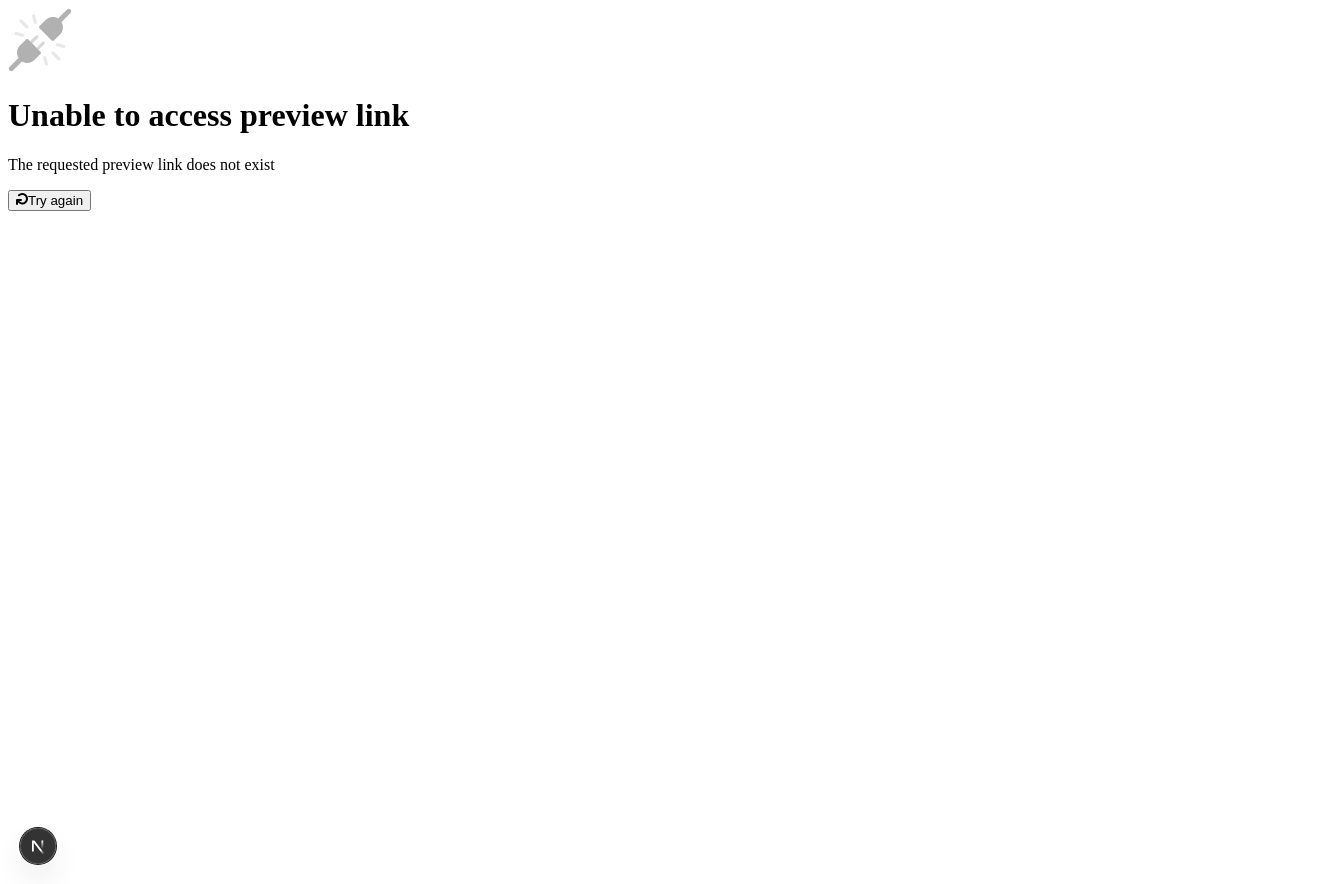 scroll, scrollTop: 0, scrollLeft: 0, axis: both 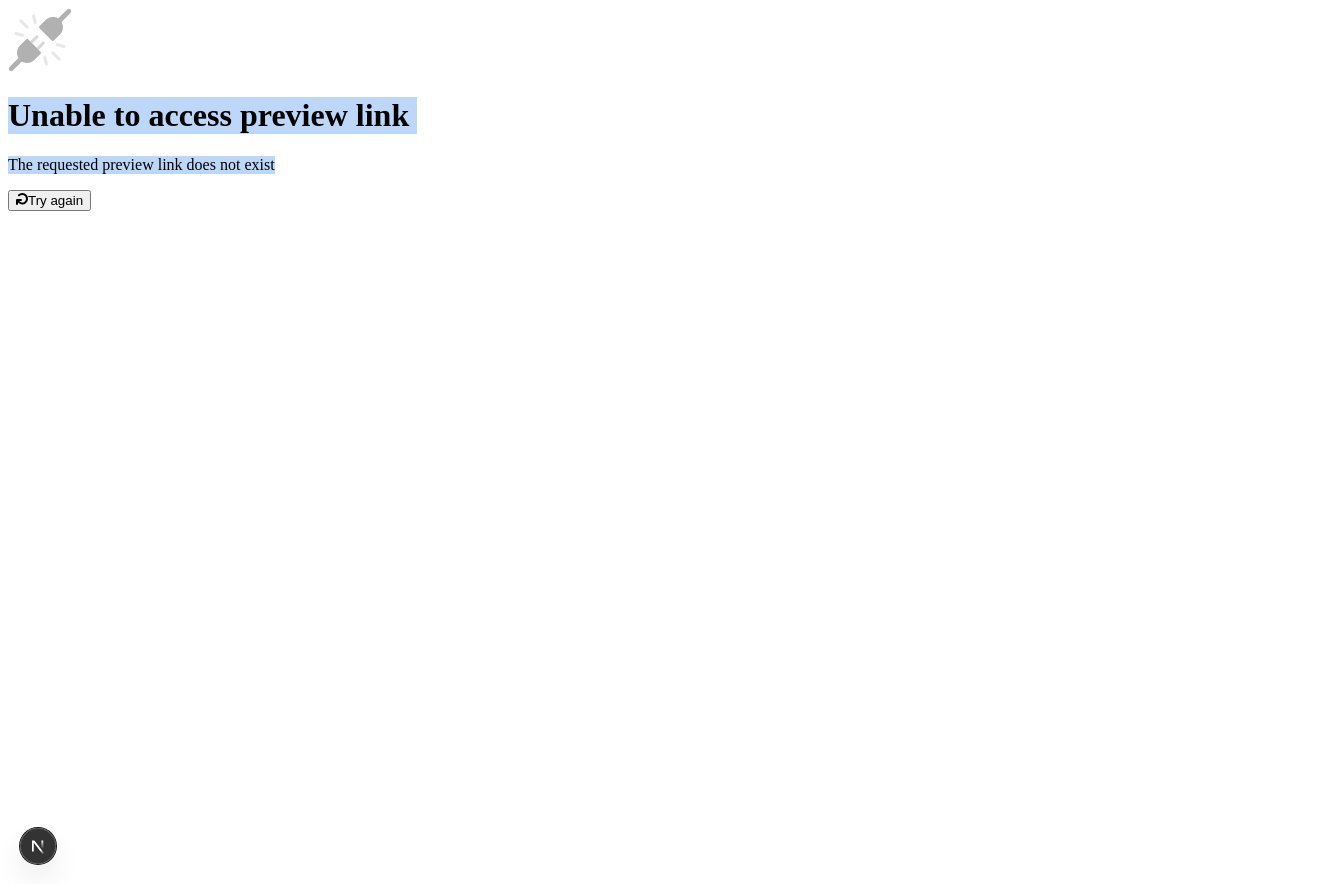 drag, startPoint x: 444, startPoint y: 407, endPoint x: 936, endPoint y: 518, distance: 504.36594 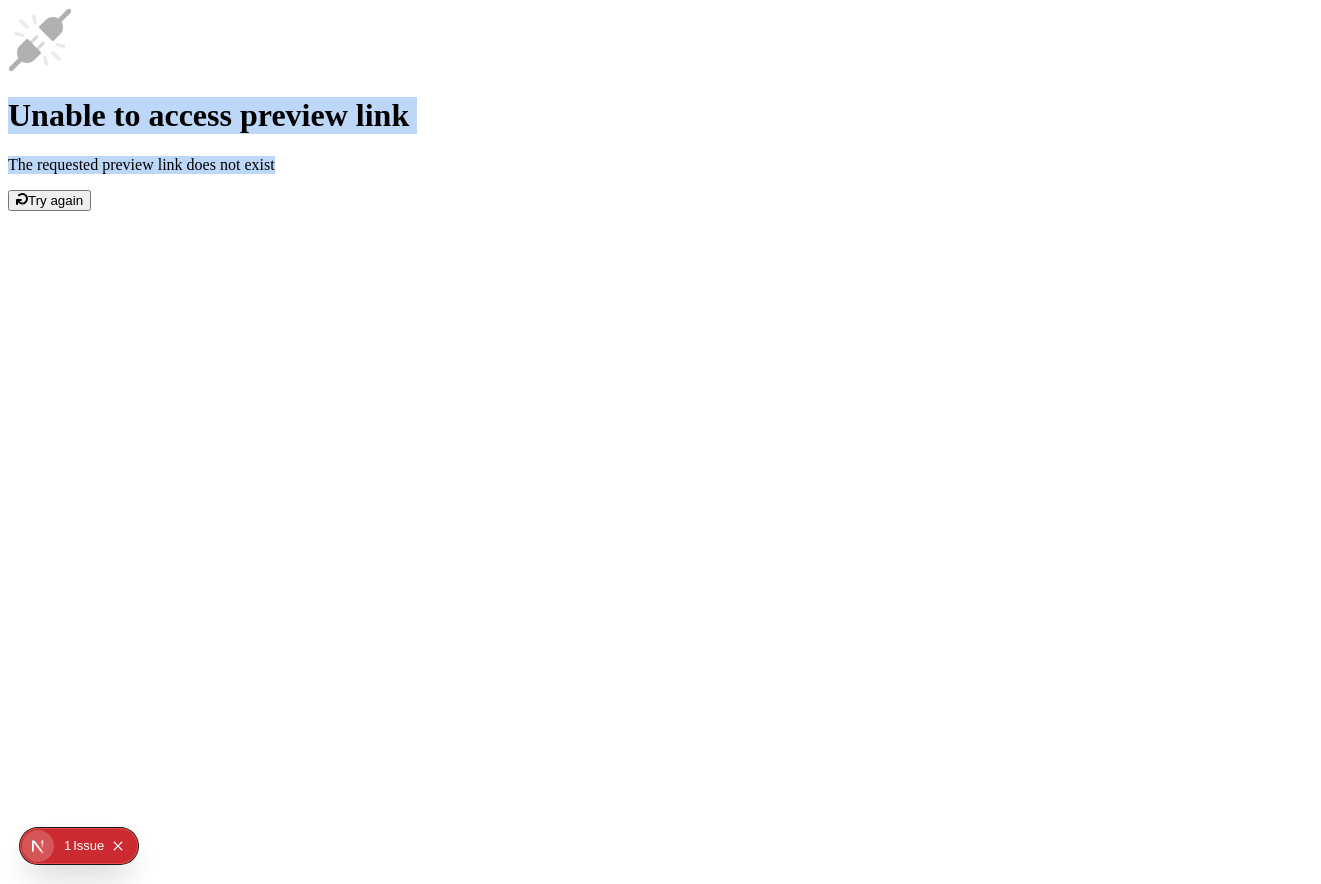 click on "Unable to access preview link The requested preview link does not exist Try again" at bounding box center (660, 109) 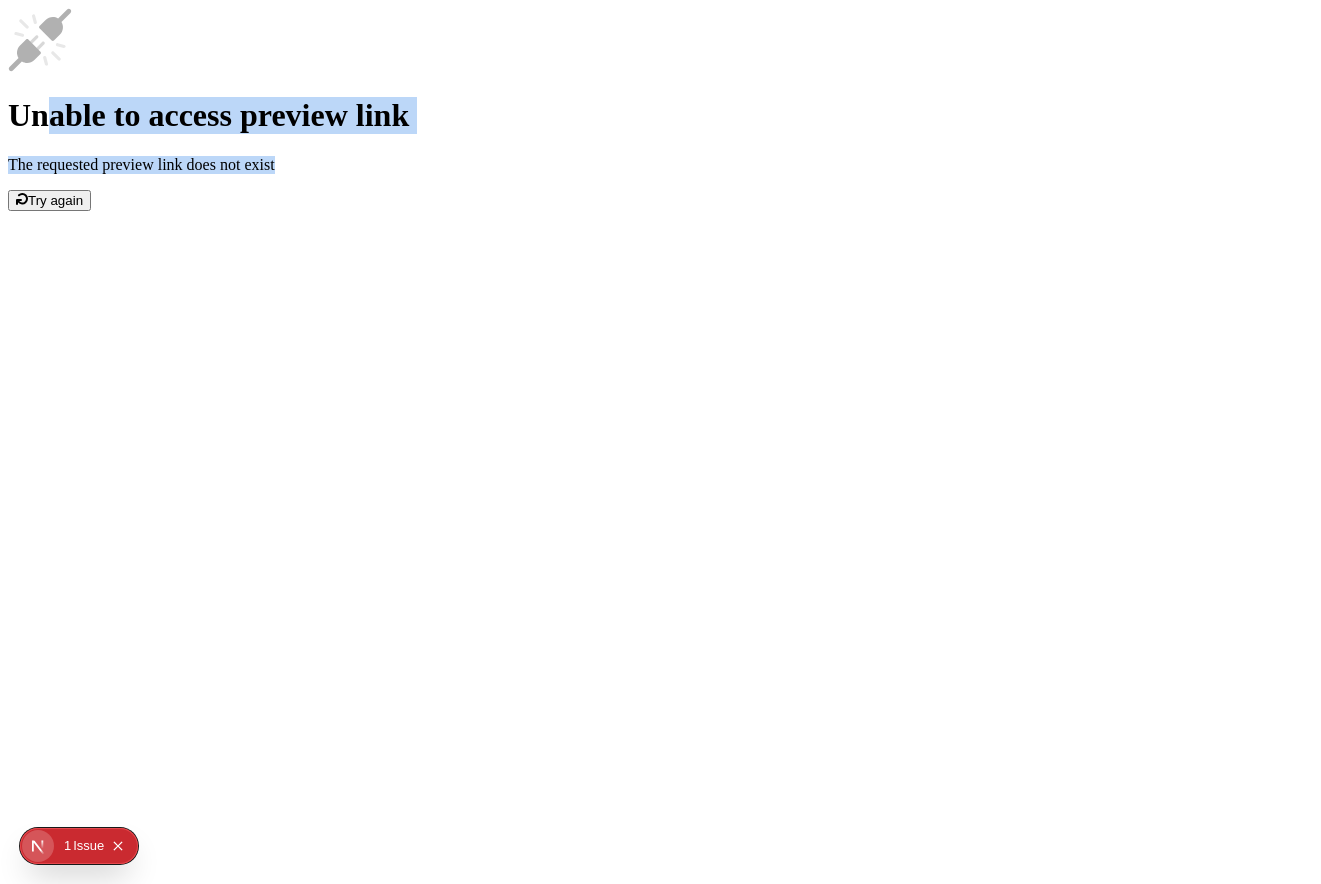 click on "Unable to access preview link The requested preview link does not exist Try again" at bounding box center [660, 109] 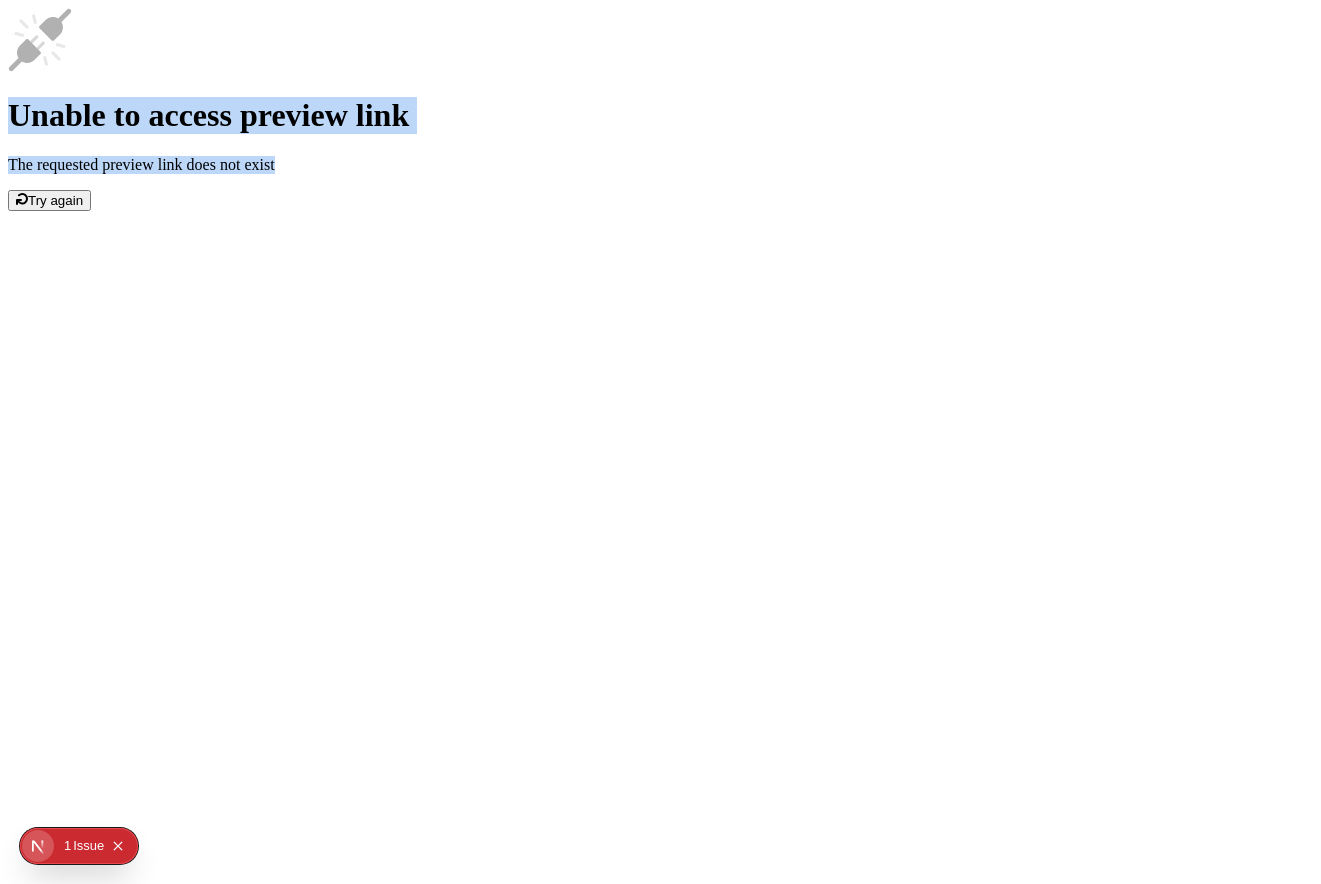 drag, startPoint x: 525, startPoint y: 326, endPoint x: 963, endPoint y: 492, distance: 468.40155 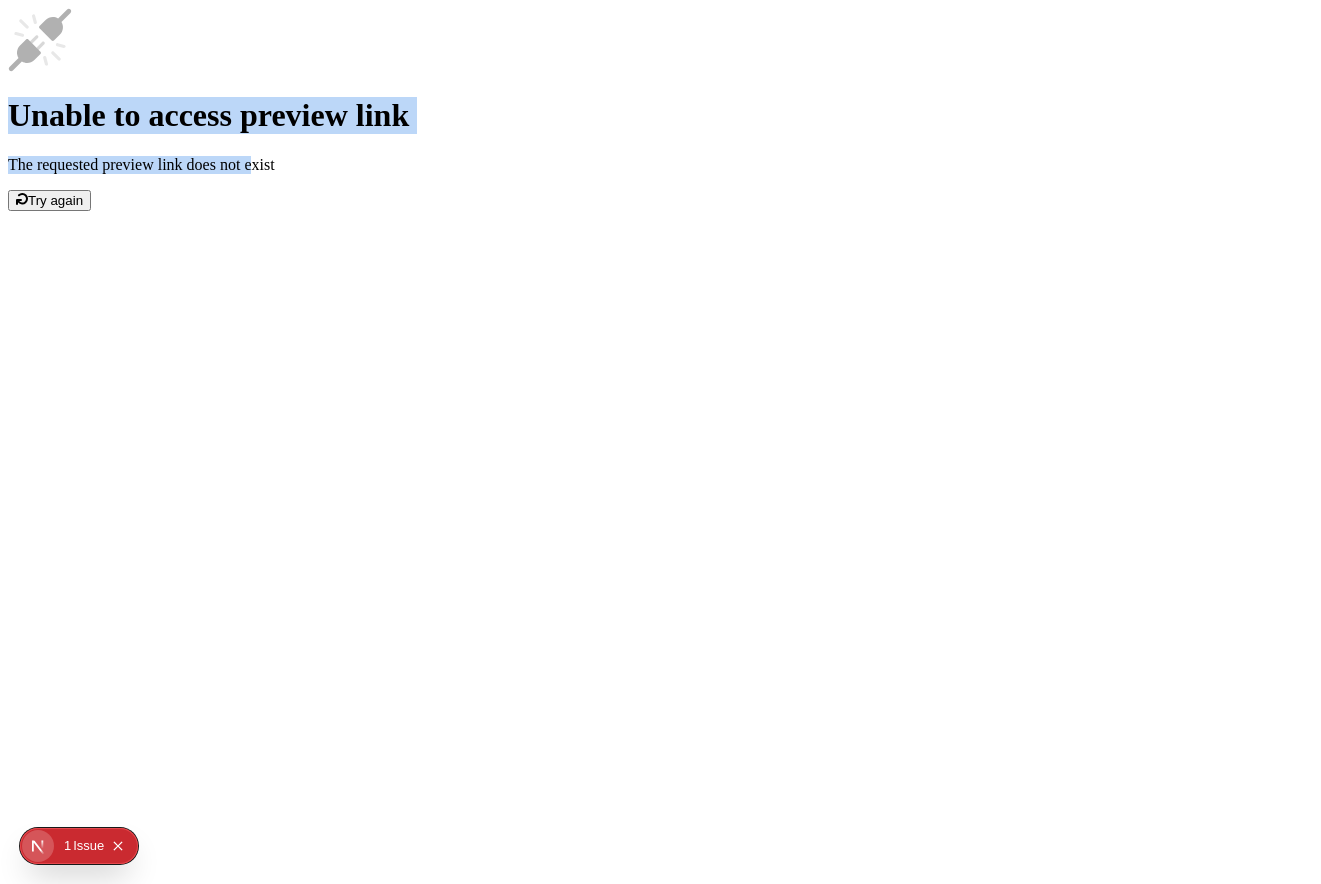 drag, startPoint x: 762, startPoint y: 500, endPoint x: 633, endPoint y: 423, distance: 150.23315 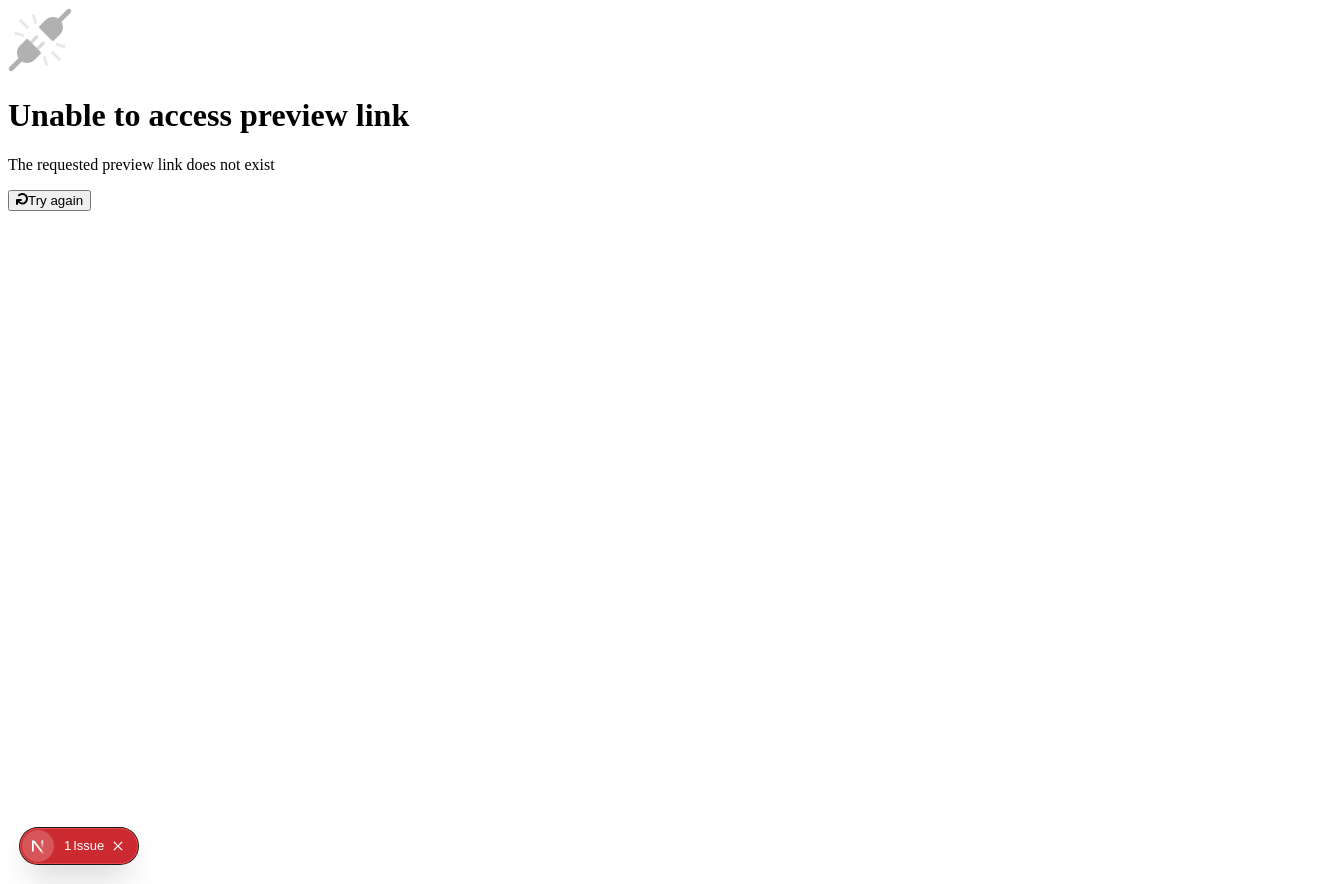 click on "Unable to access preview link The requested preview link does not exist Try again" at bounding box center (660, 109) 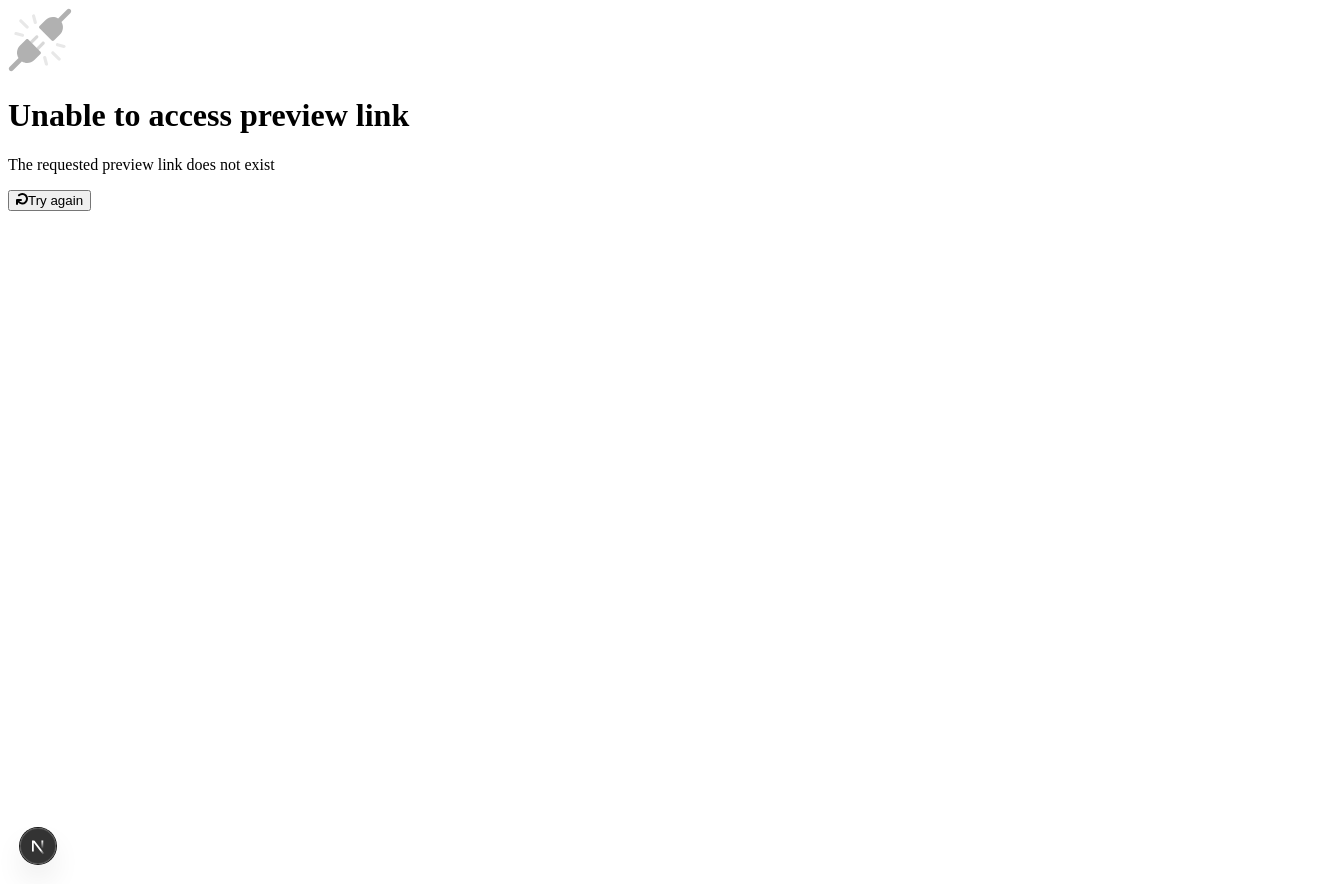 scroll, scrollTop: 0, scrollLeft: 0, axis: both 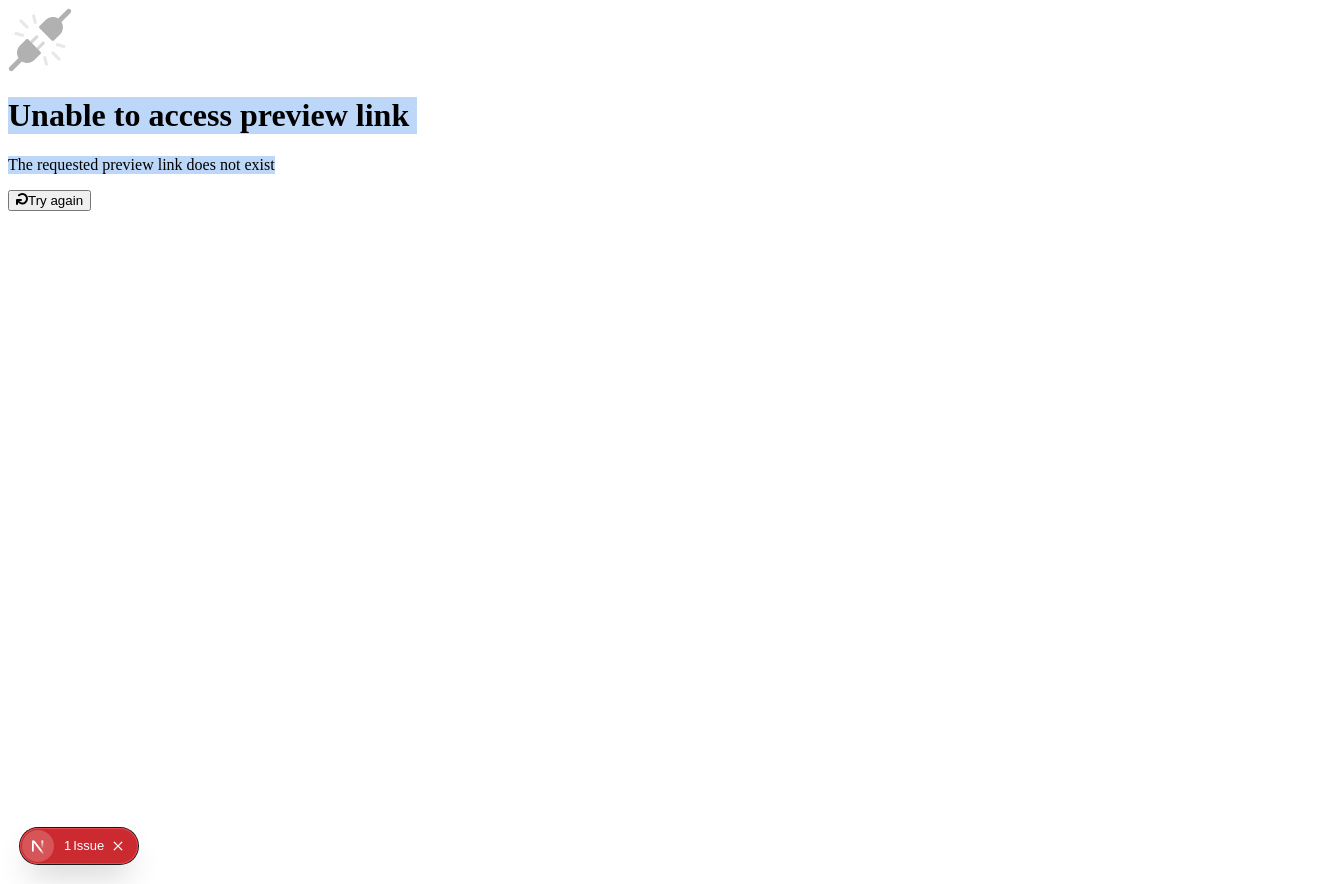 drag, startPoint x: 471, startPoint y: 303, endPoint x: 1065, endPoint y: 671, distance: 698.75604 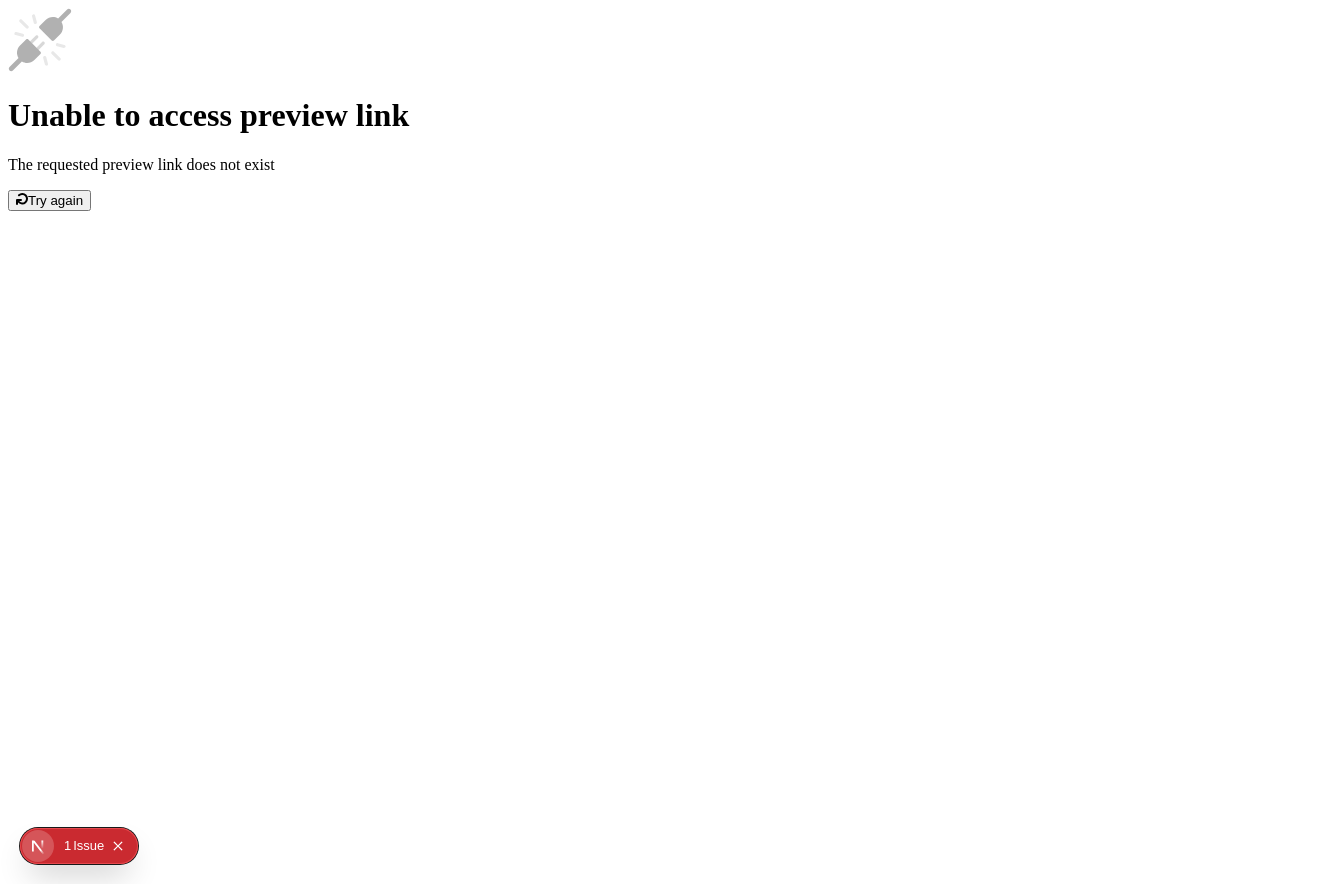 click on "Unable to access preview link The requested preview link does not exist Try again" at bounding box center (660, 109) 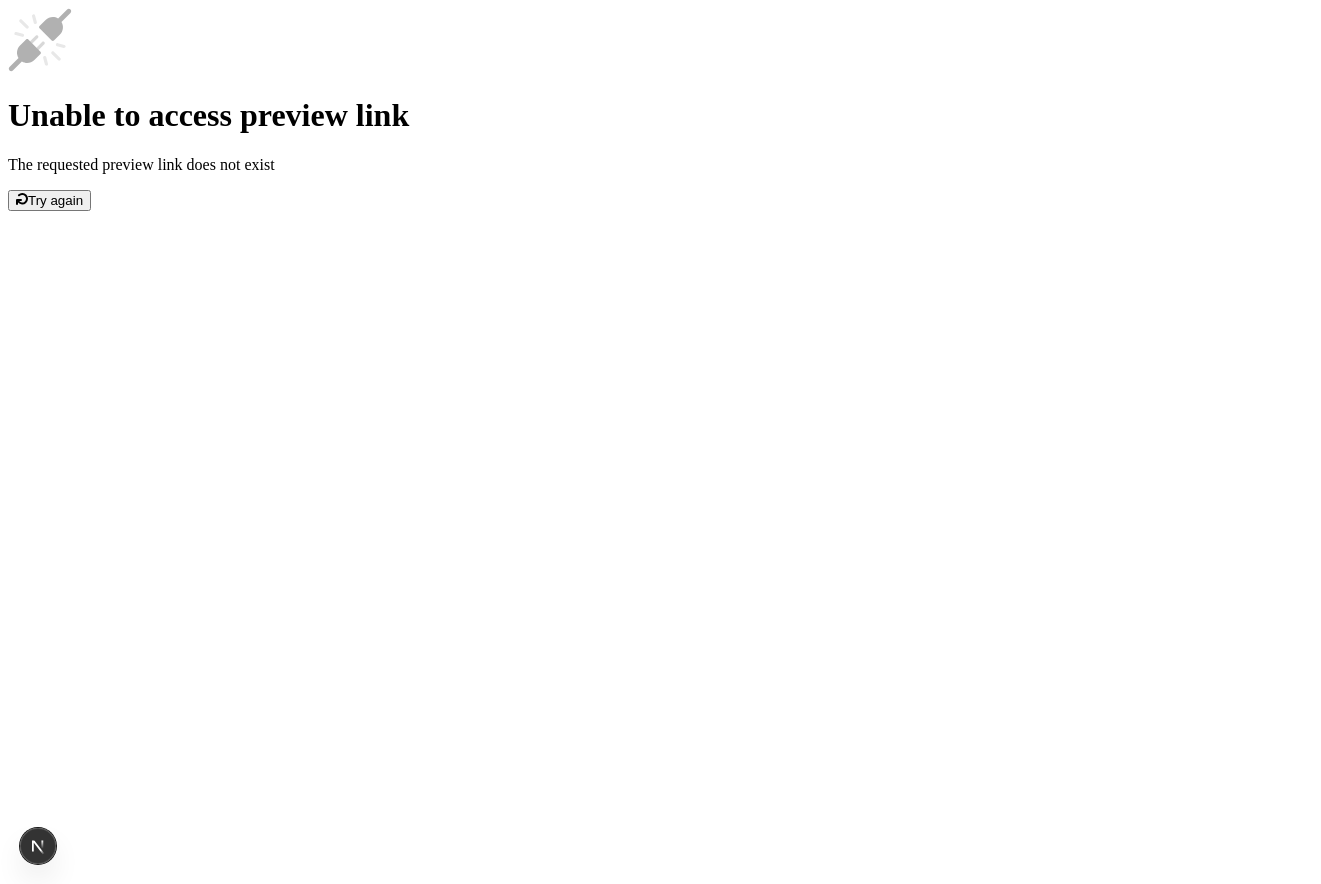 scroll, scrollTop: 0, scrollLeft: 0, axis: both 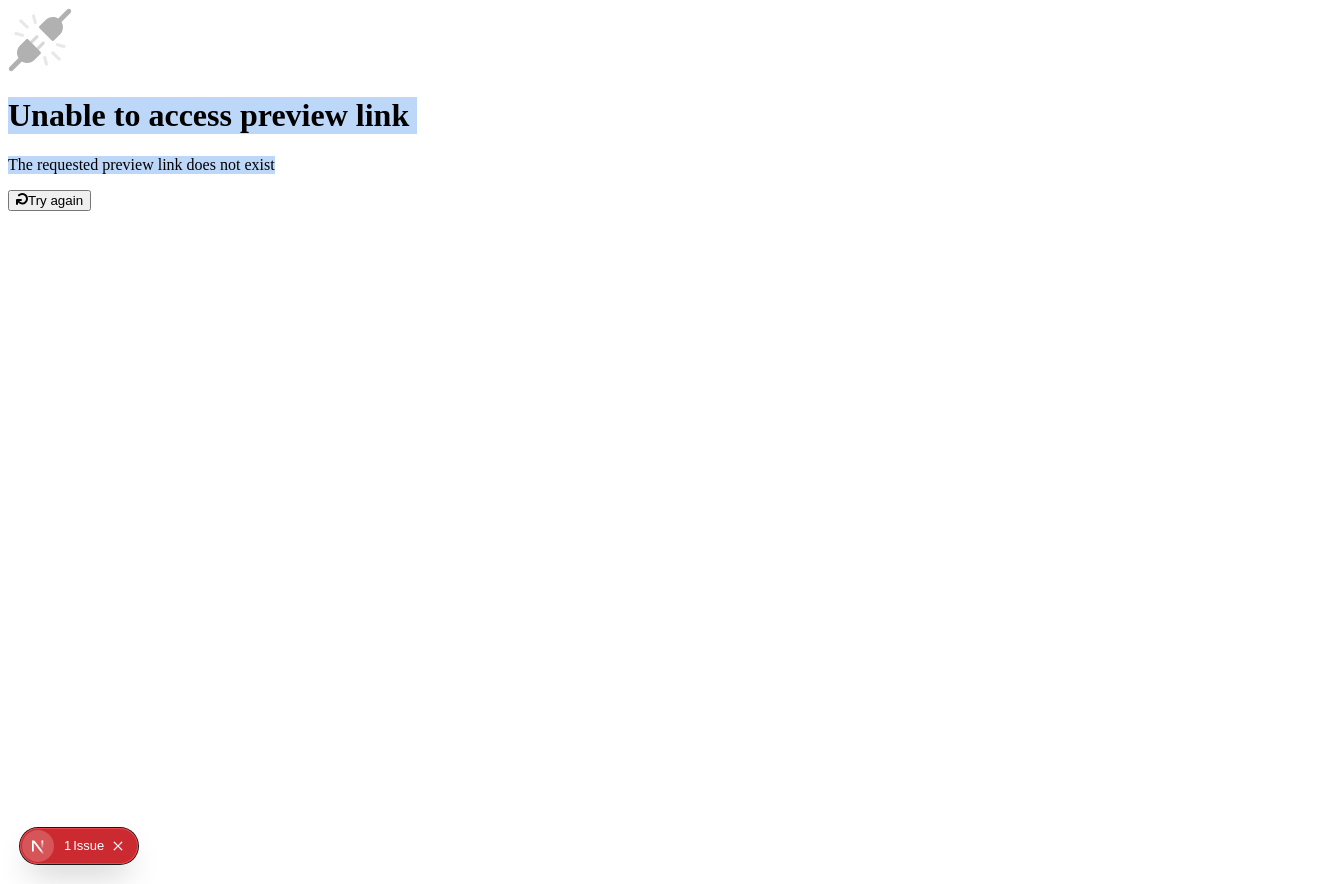 drag, startPoint x: 877, startPoint y: 524, endPoint x: 555, endPoint y: 308, distance: 387.73703 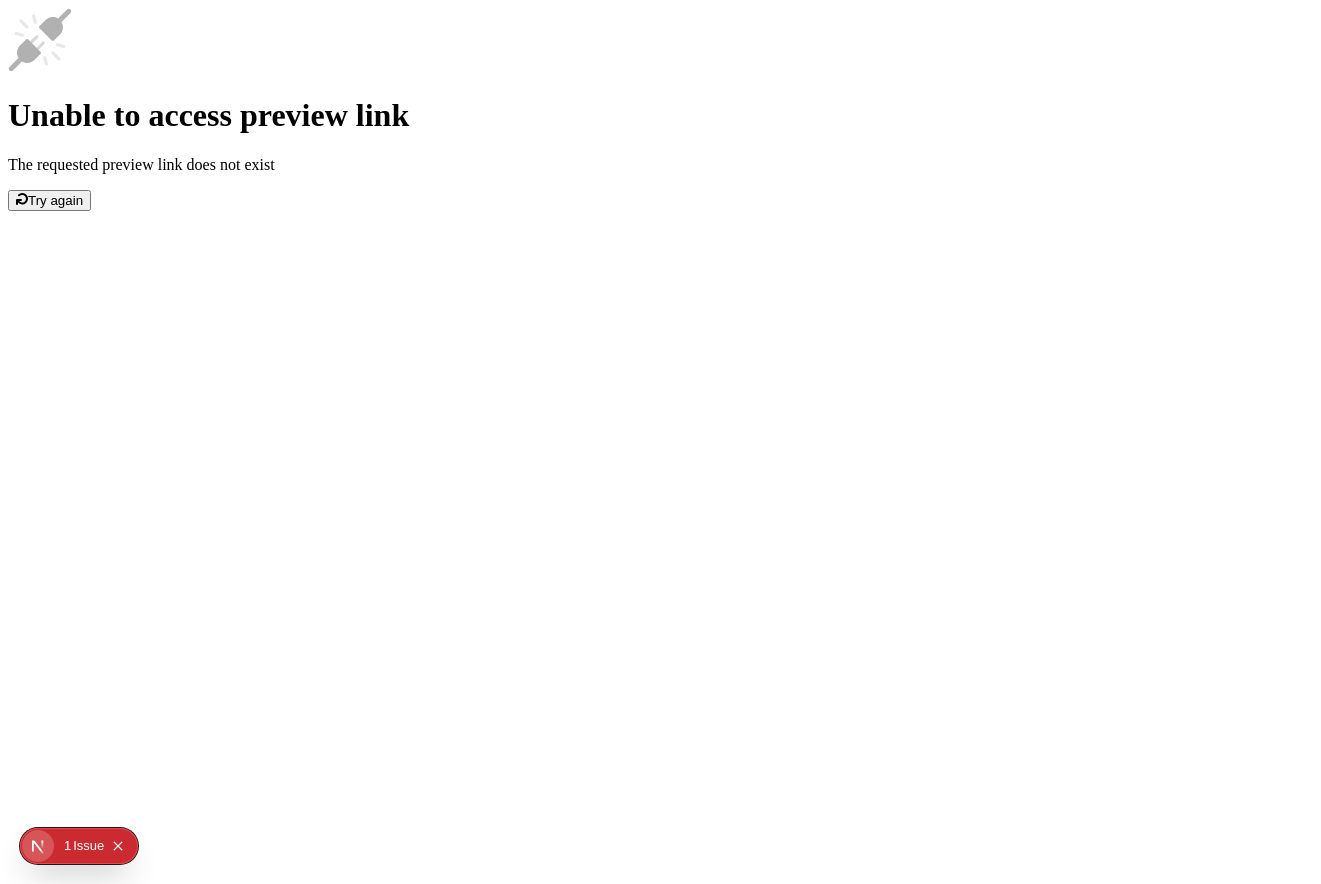 click on "Unable to access preview link The requested preview link does not exist Try again" at bounding box center (660, 109) 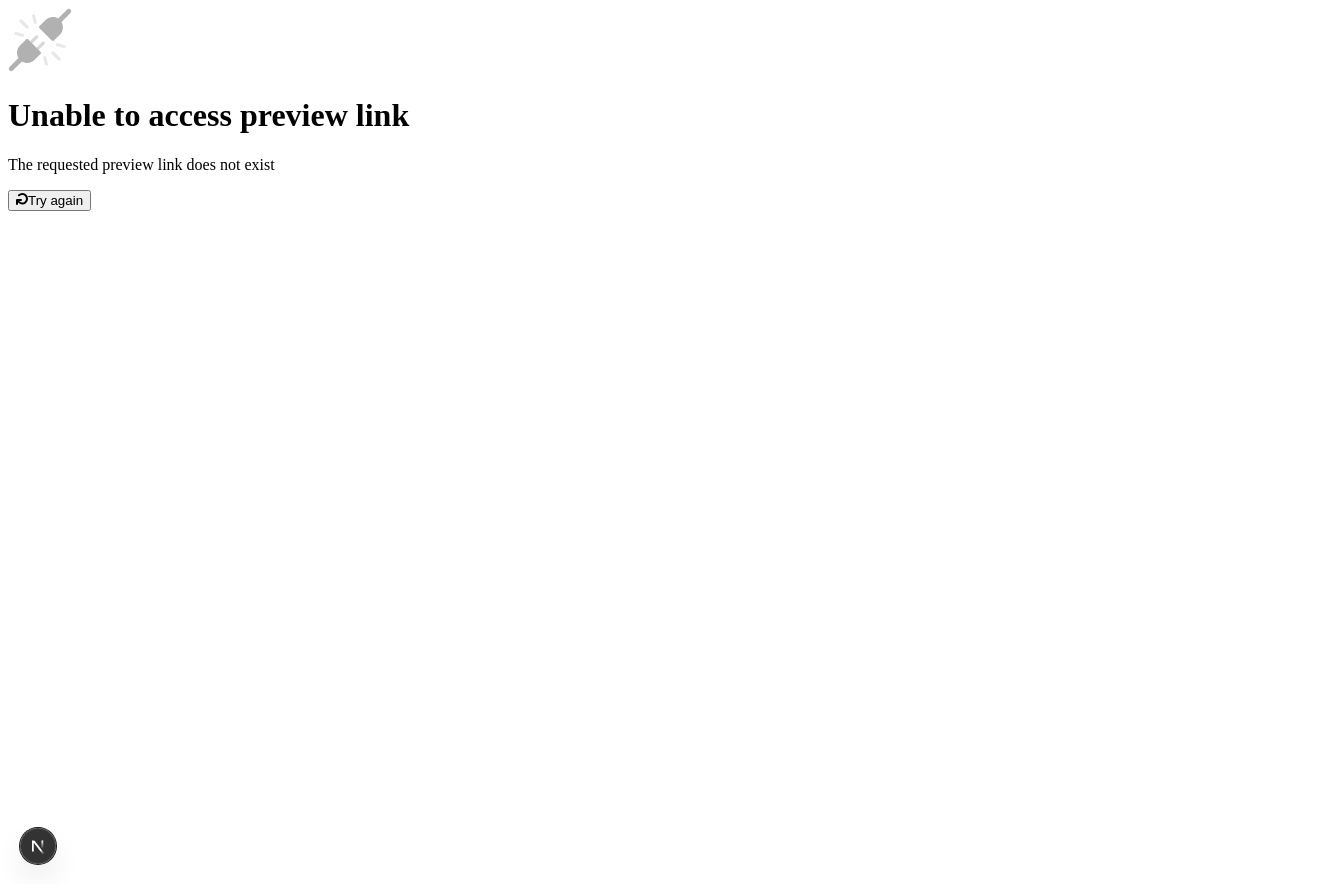 scroll, scrollTop: 0, scrollLeft: 0, axis: both 